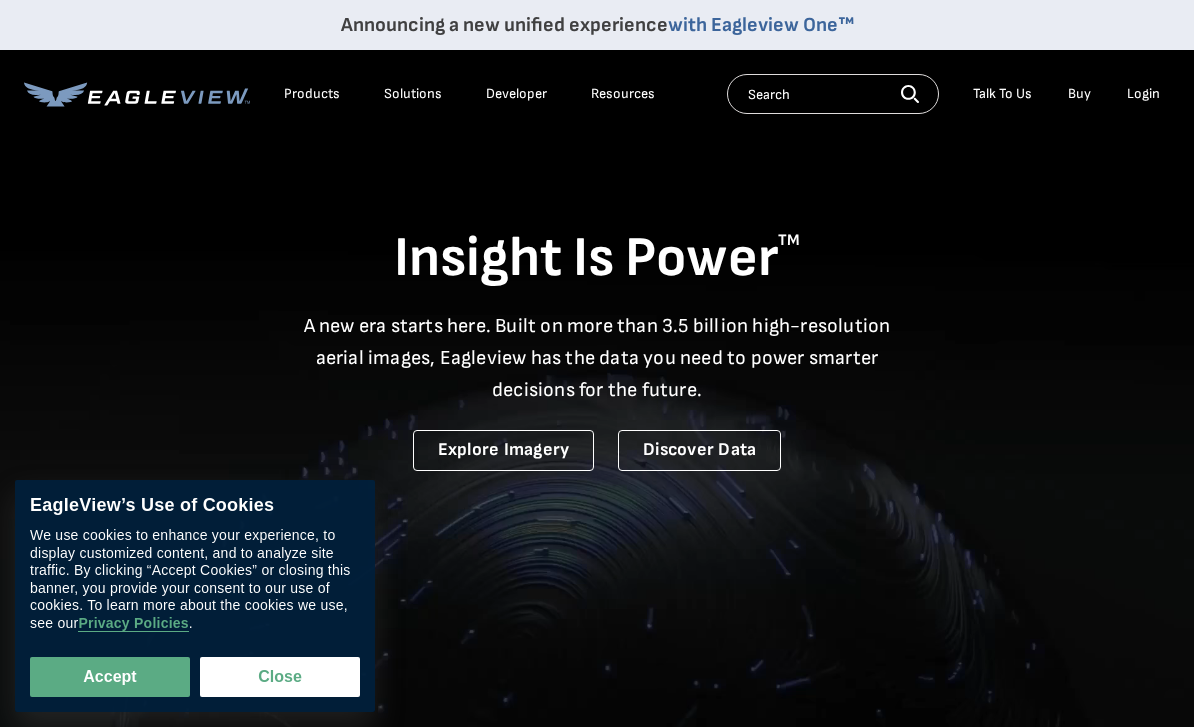 scroll, scrollTop: 0, scrollLeft: 0, axis: both 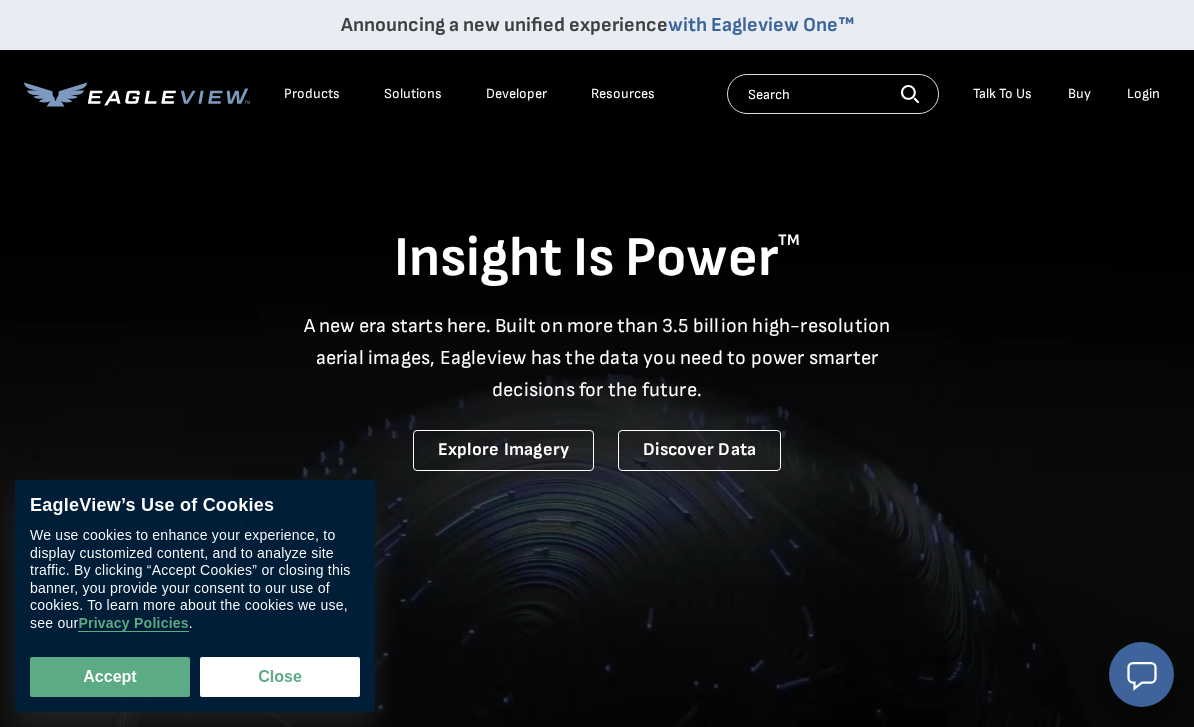 click on "Login" at bounding box center (1143, 94) 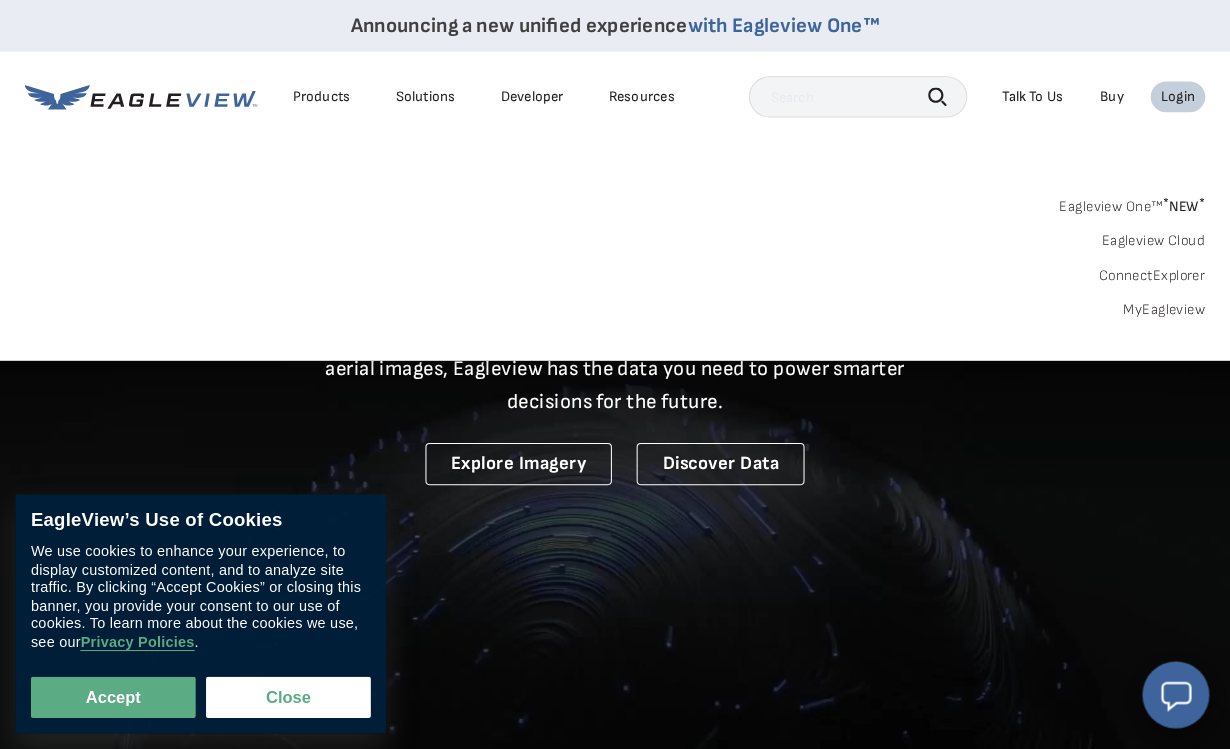 scroll, scrollTop: 3, scrollLeft: 0, axis: vertical 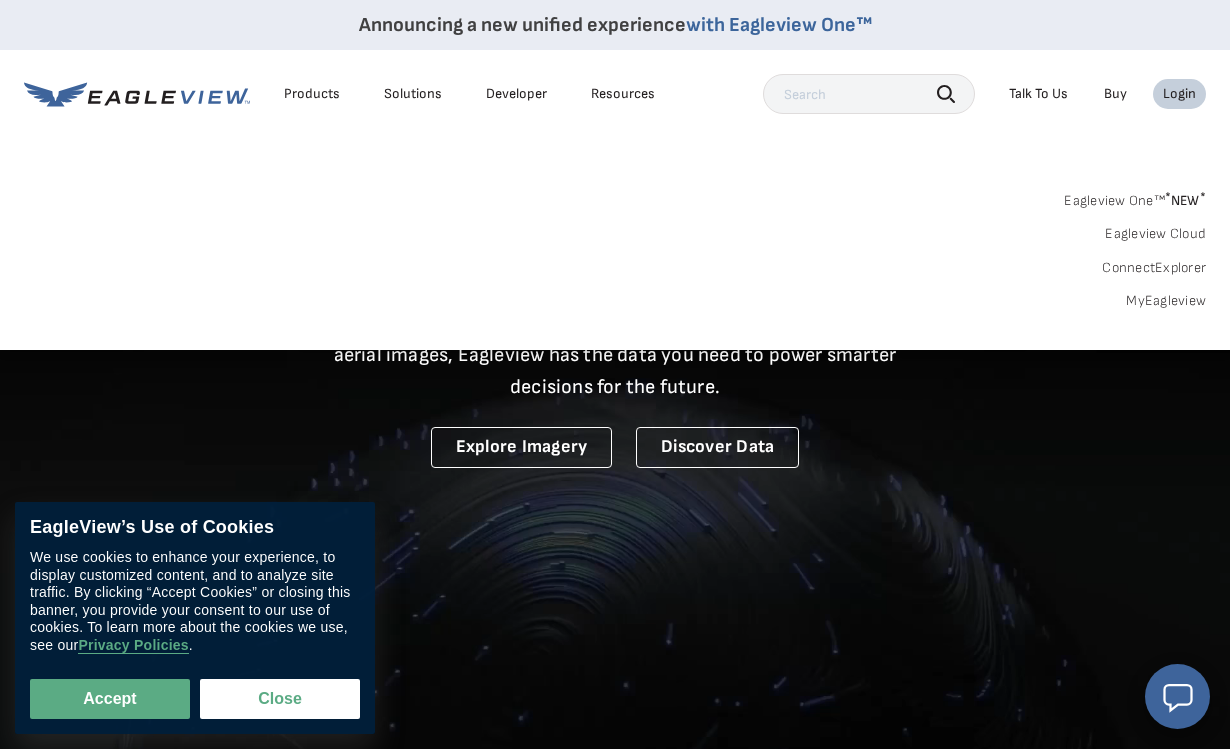 click on "Login" at bounding box center (1179, 94) 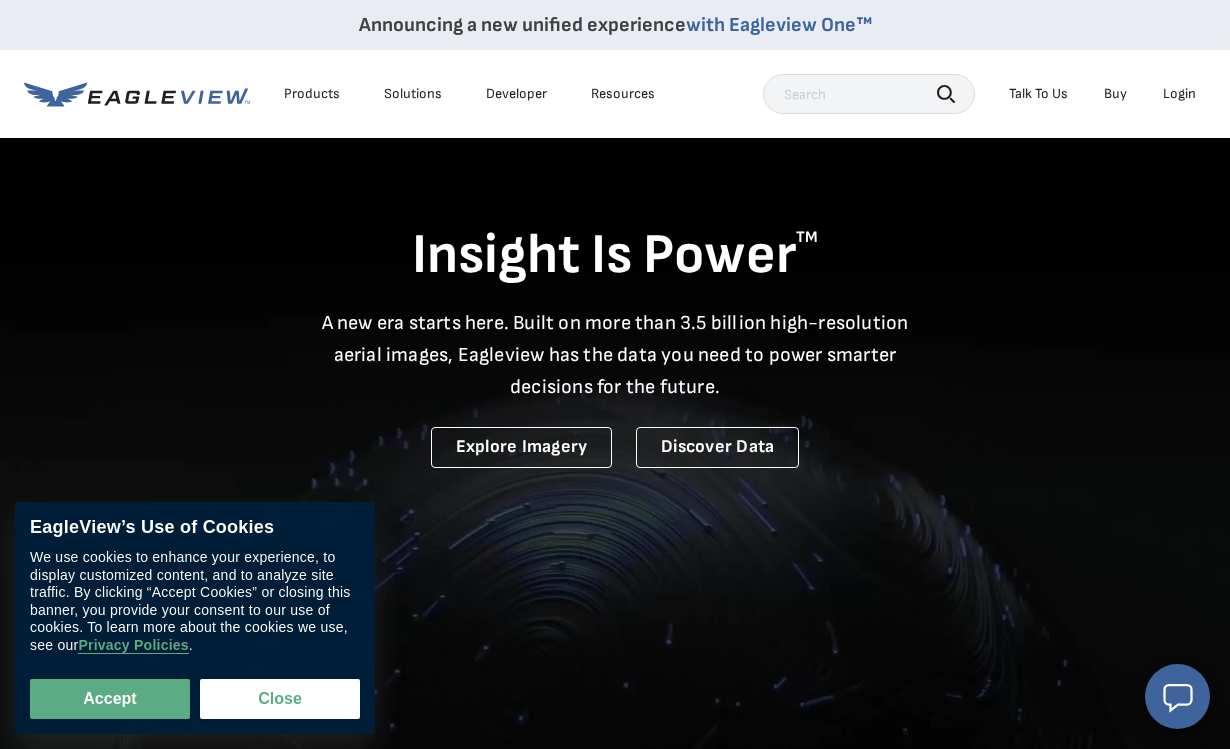 click on "Login" at bounding box center (1179, 94) 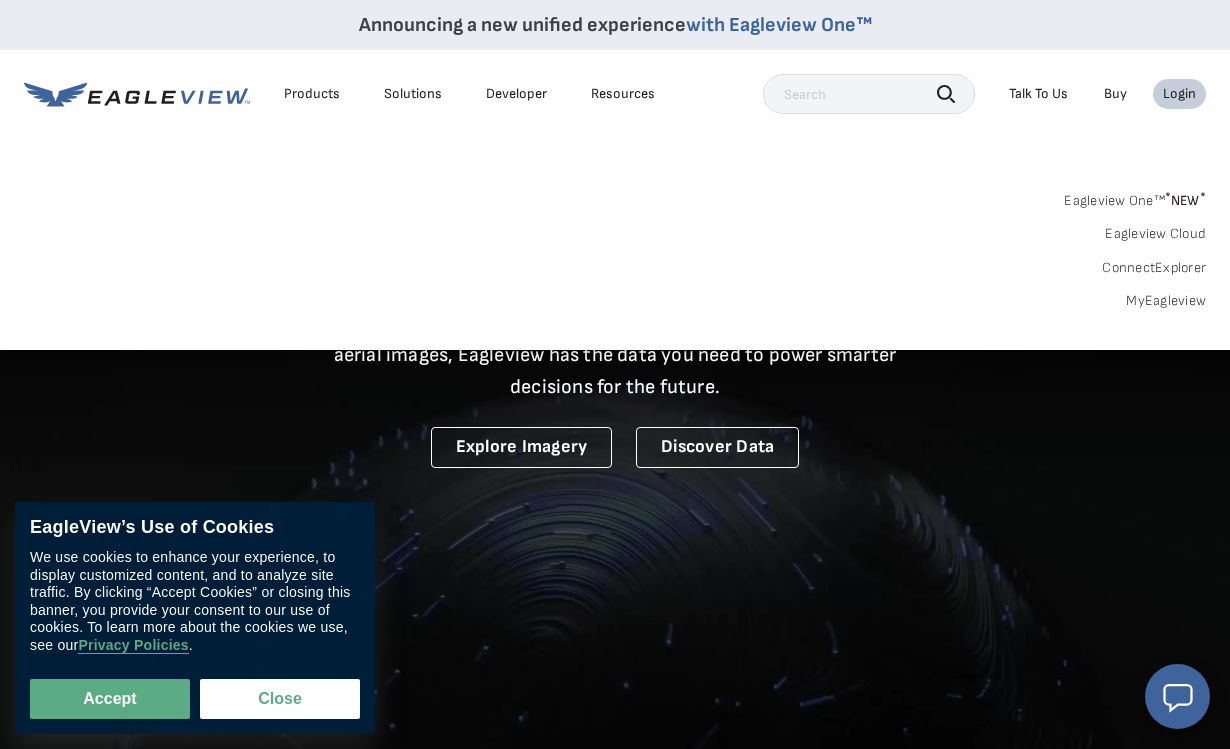 click on "MyEagleview" at bounding box center (1166, 301) 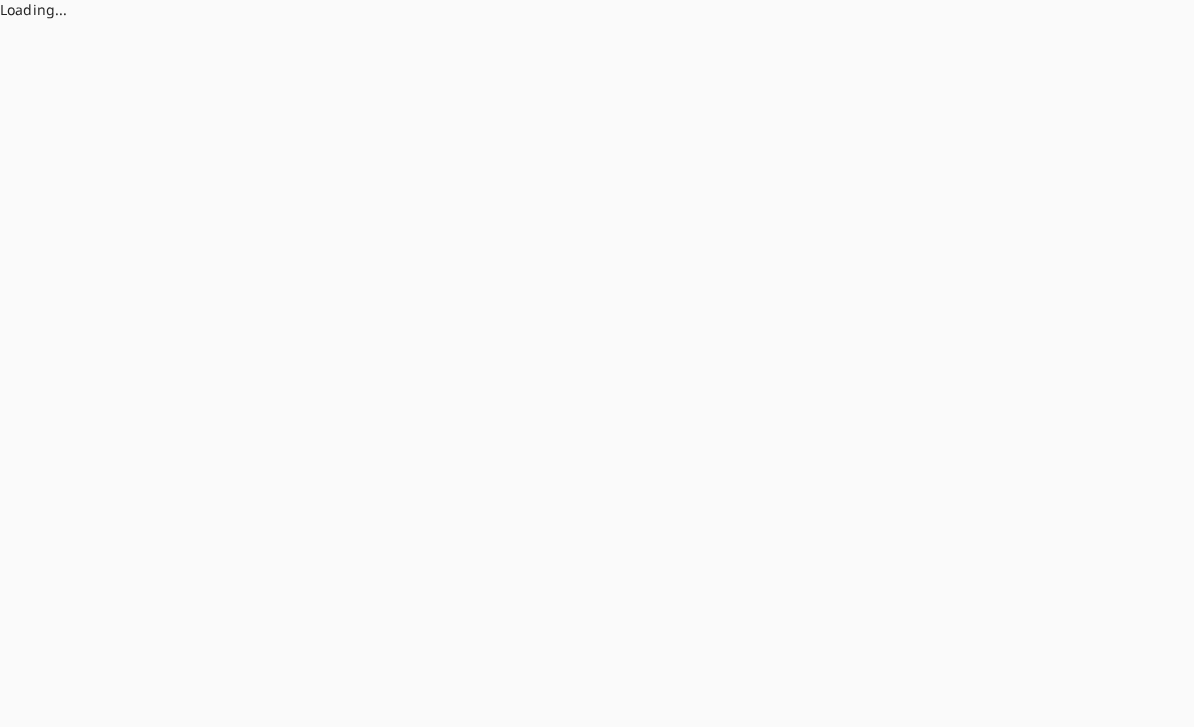 scroll, scrollTop: 0, scrollLeft: 0, axis: both 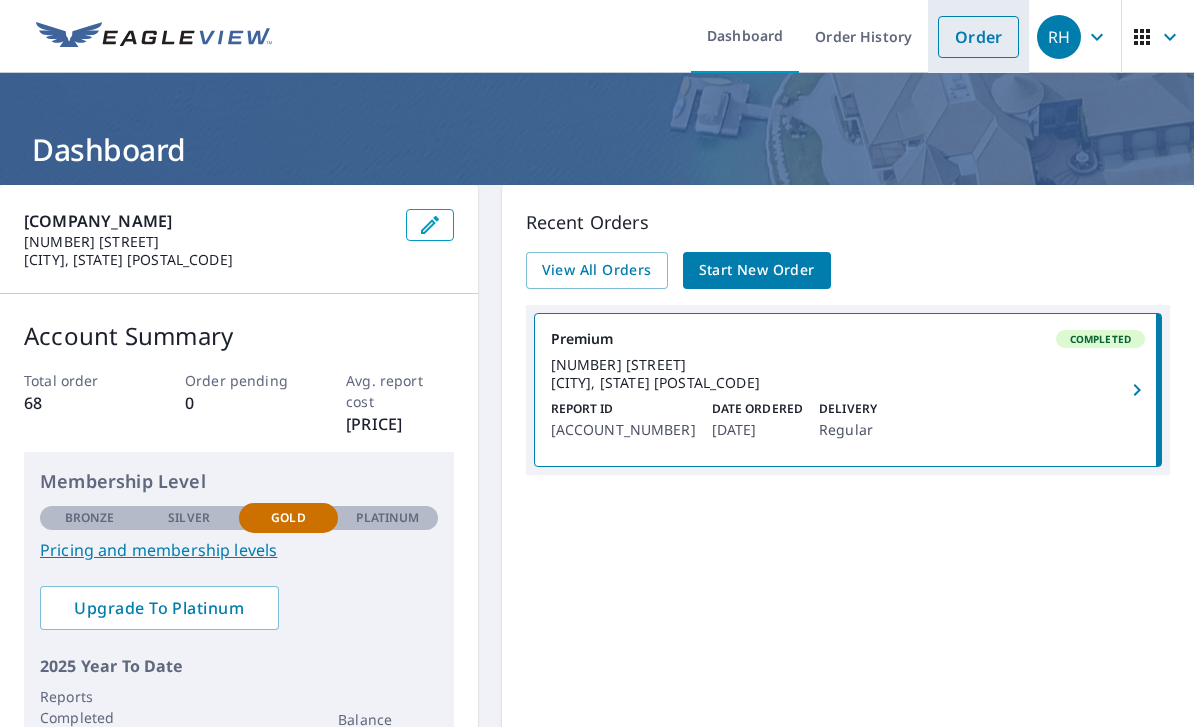 click on "Order" at bounding box center [978, 37] 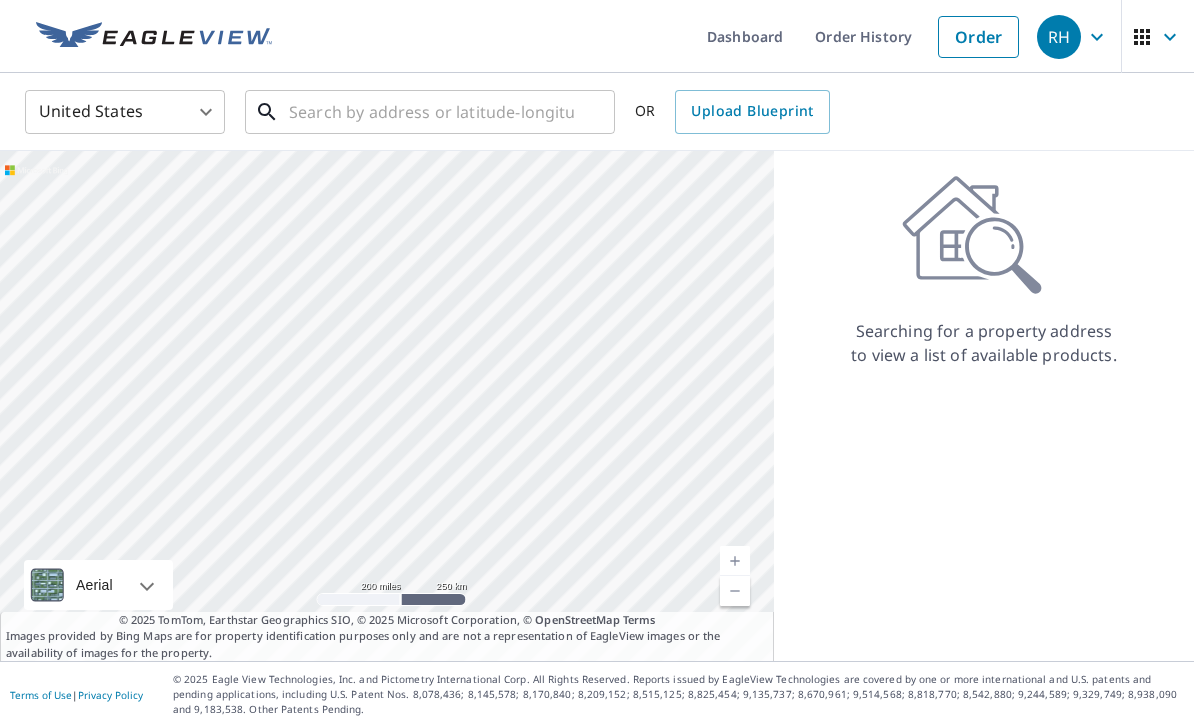 click at bounding box center (431, 112) 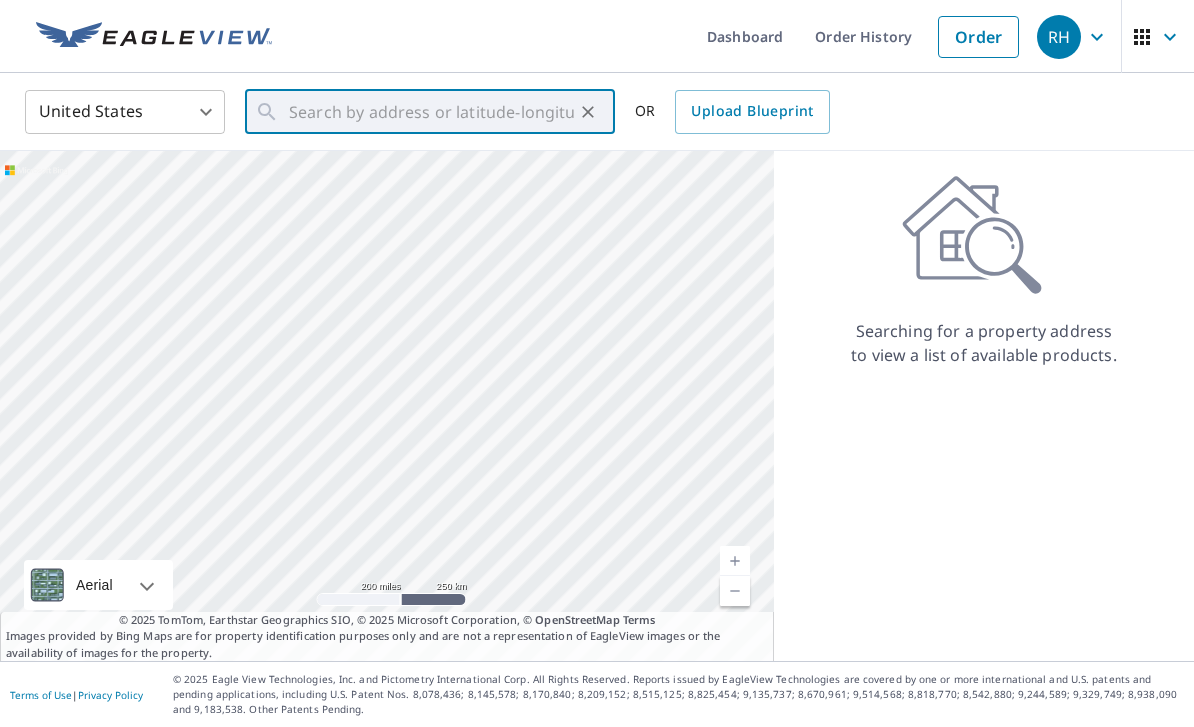 click on "© 2025 TomTom, Earthstar Geographics SIO, © 2025 Microsoft Corporation, ©   OpenStreetMap   Terms Images provided by Bing Maps are for property identification purposes only and are not a representation of EagleView images or the availability of images for the property." at bounding box center [387, 637] 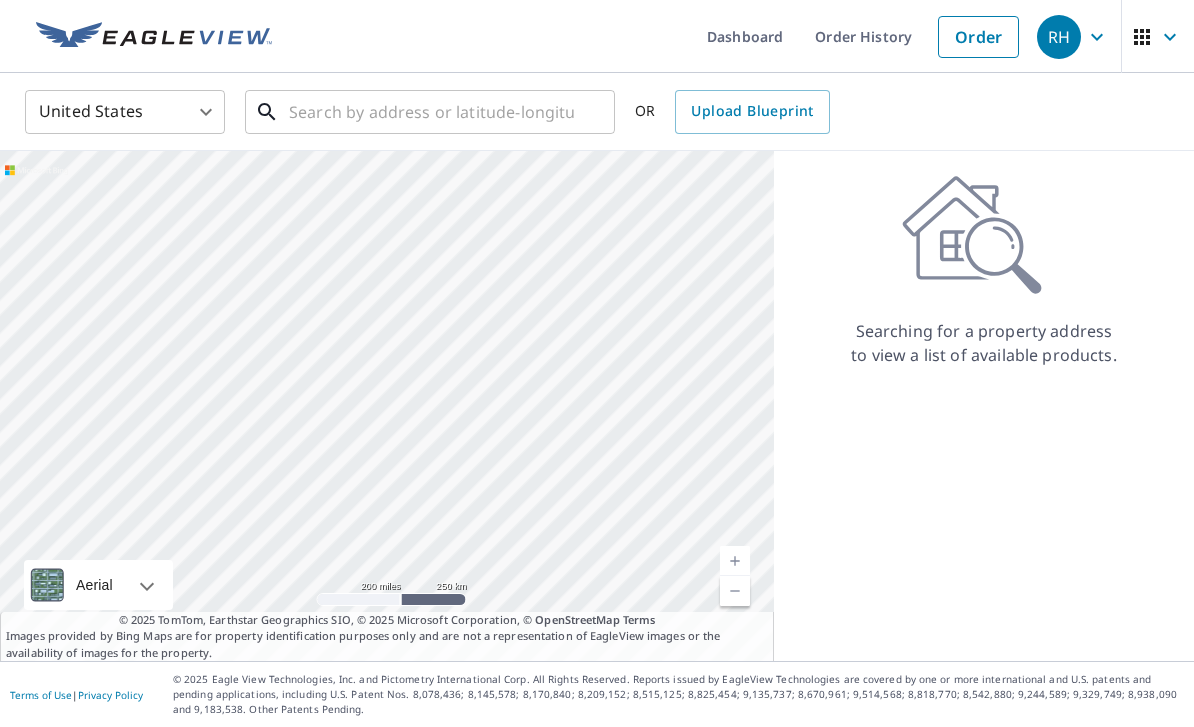 click at bounding box center (431, 112) 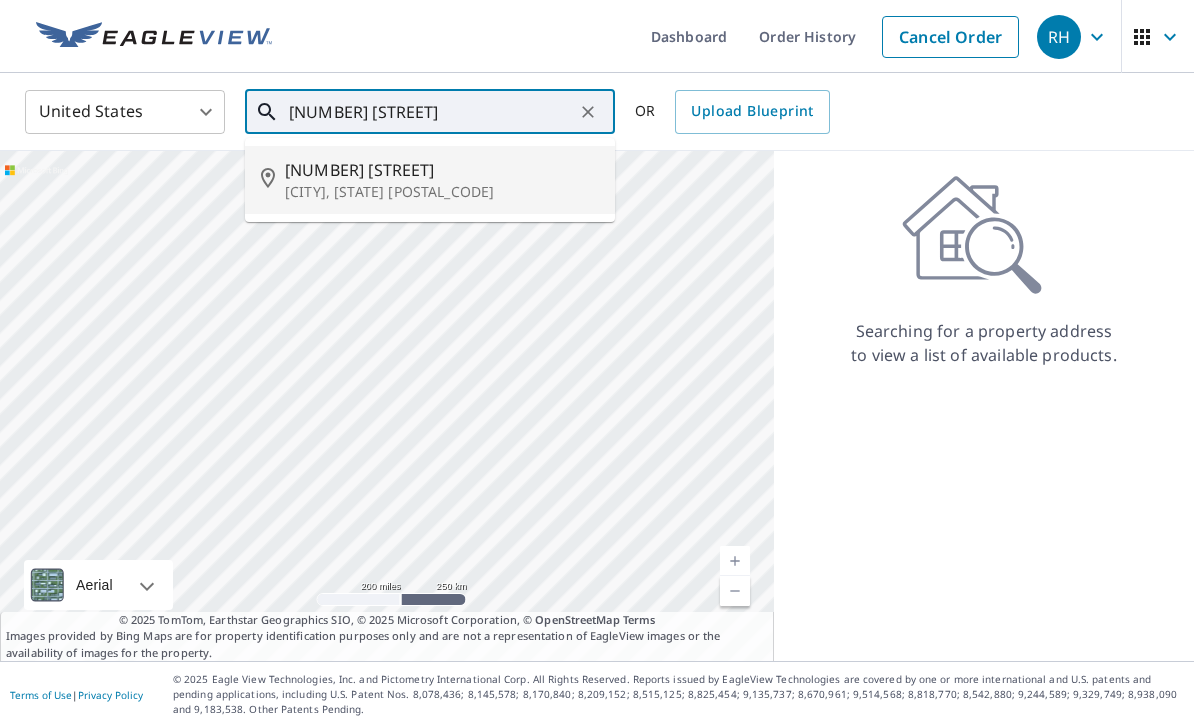 click on "[CITY], [STATE] [POSTAL_CODE]" at bounding box center [442, 192] 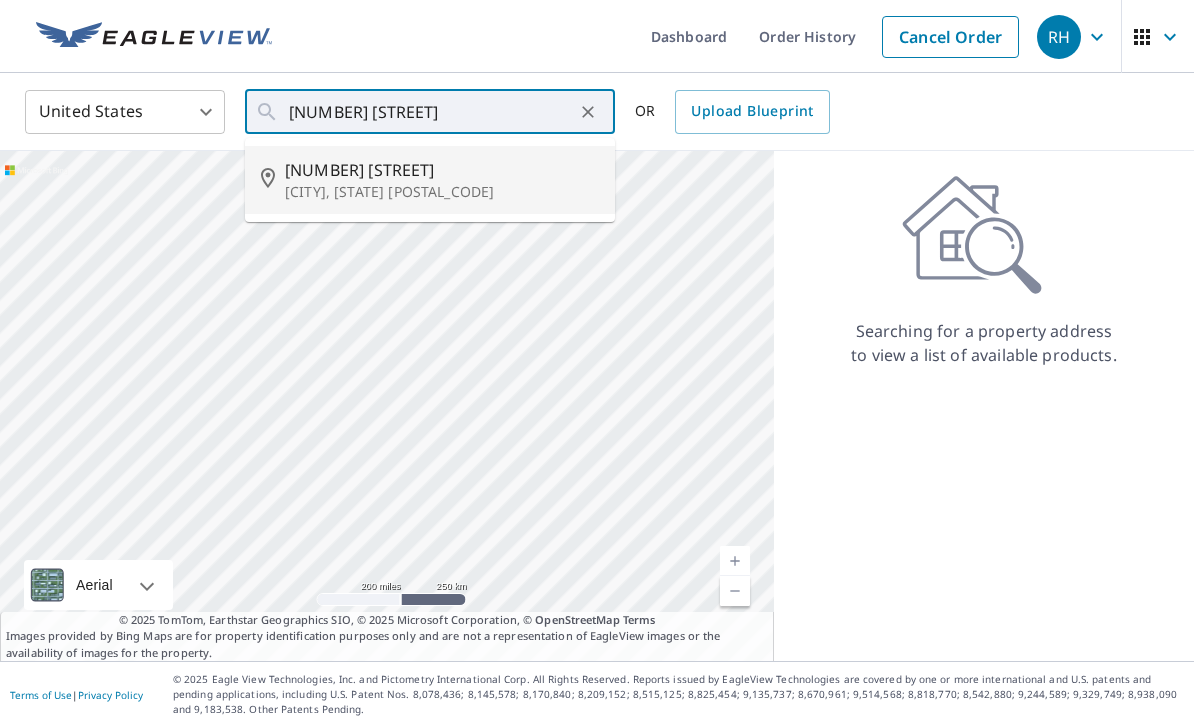 type on "[NUMBER] [STREET] [CITY], [STATE] [POSTAL_CODE]" 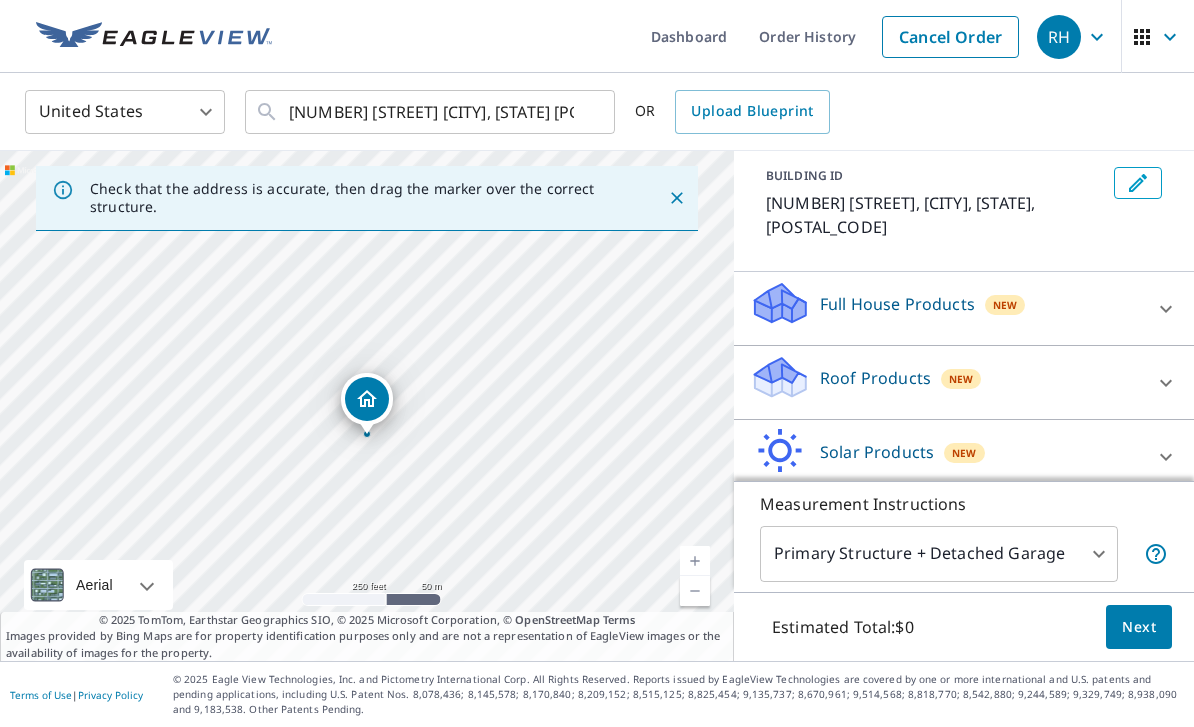 scroll, scrollTop: 109, scrollLeft: 0, axis: vertical 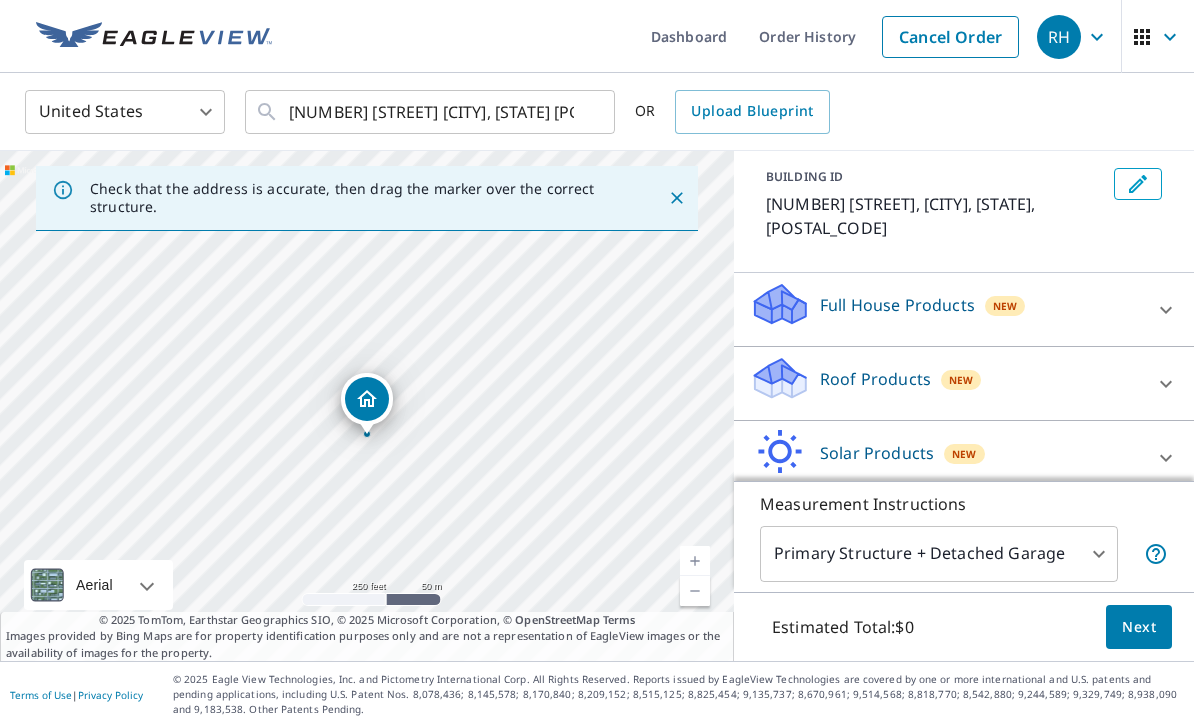 click on "Roof Products" at bounding box center [875, 379] 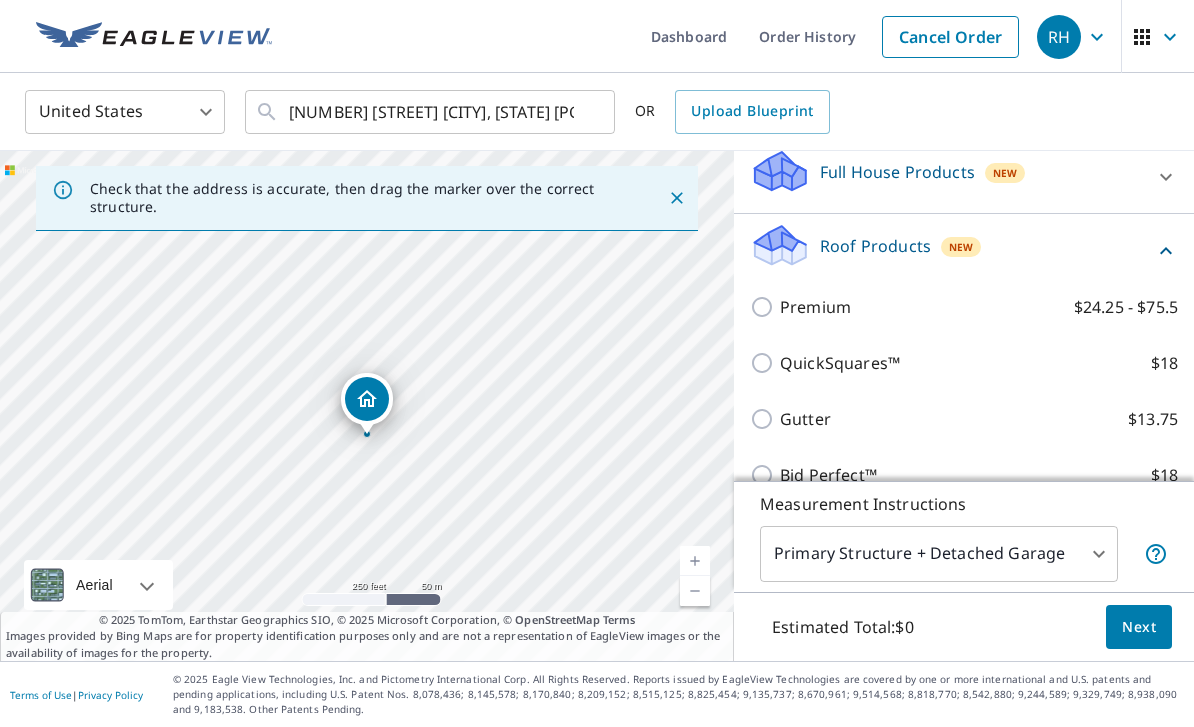scroll, scrollTop: 244, scrollLeft: 0, axis: vertical 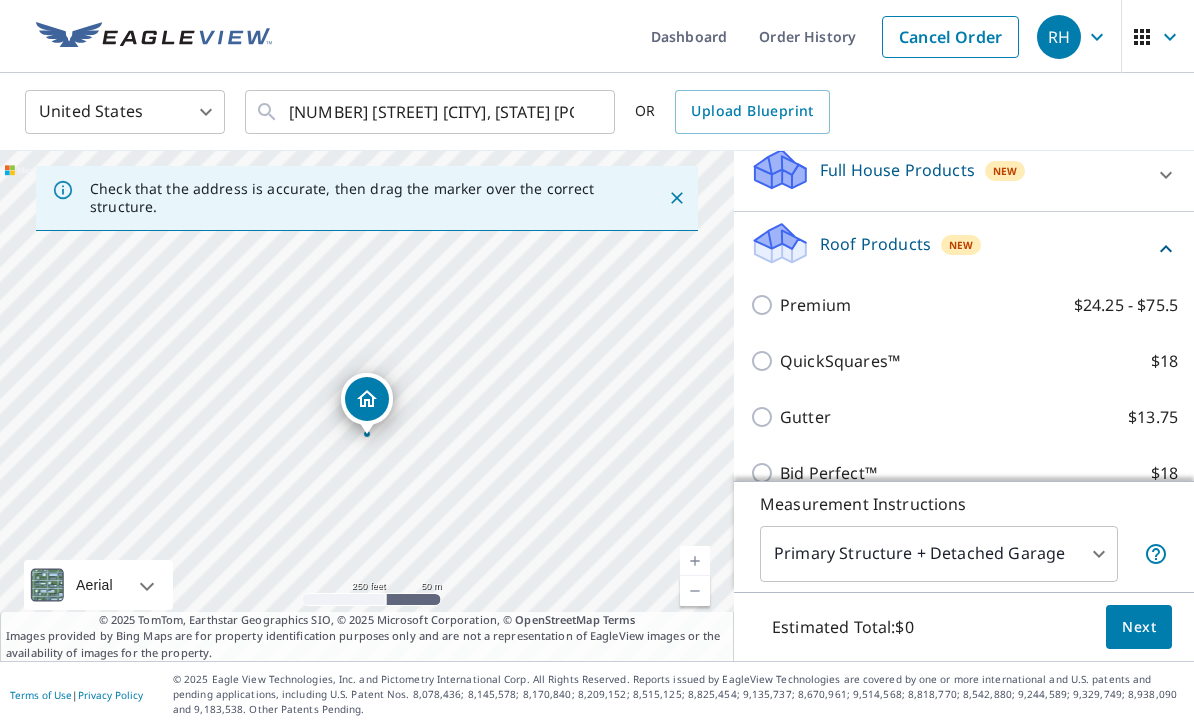 click on "Premium" at bounding box center (815, 305) 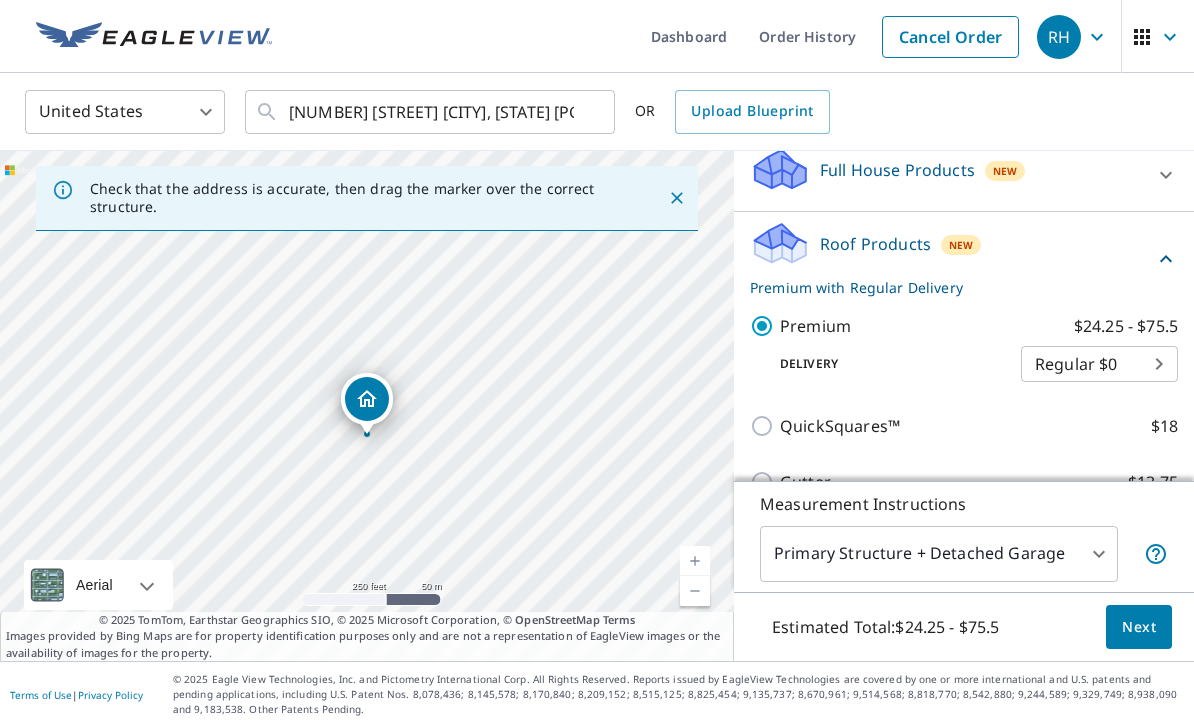 click on "[NUMBER] [STREET]
[CITY], [STATE] [POSTAL_CODE]" at bounding box center [597, 363] 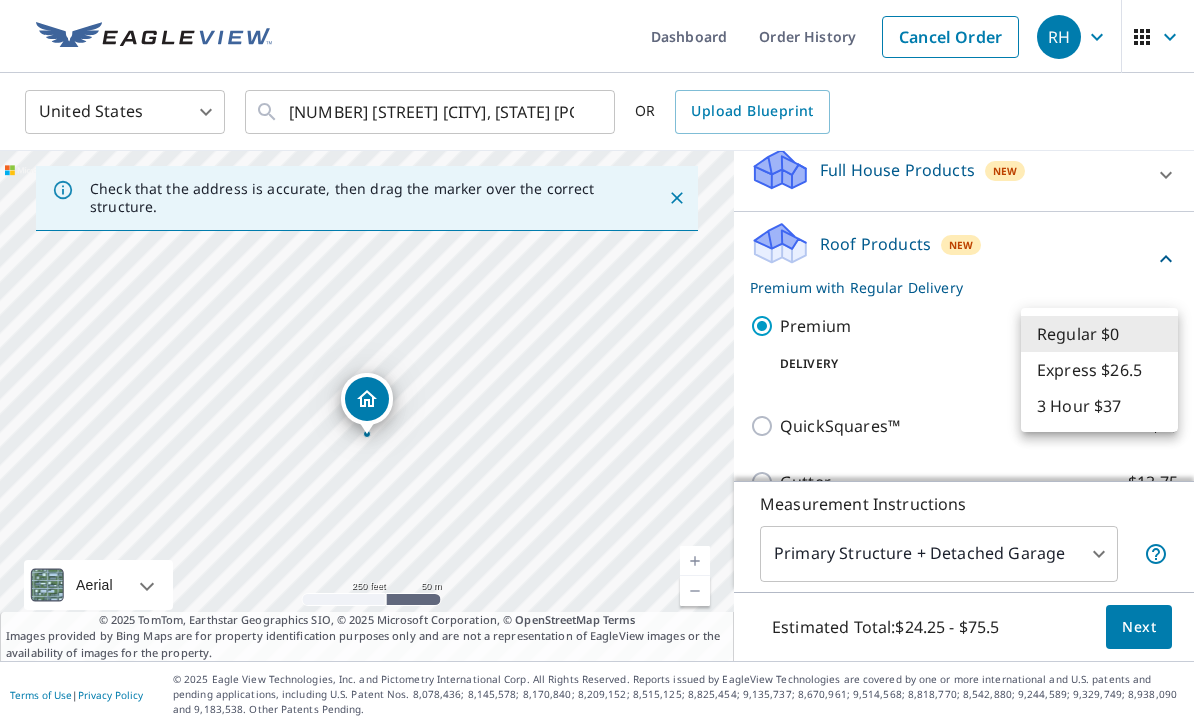 click on "3 Hour $37" at bounding box center [1099, 406] 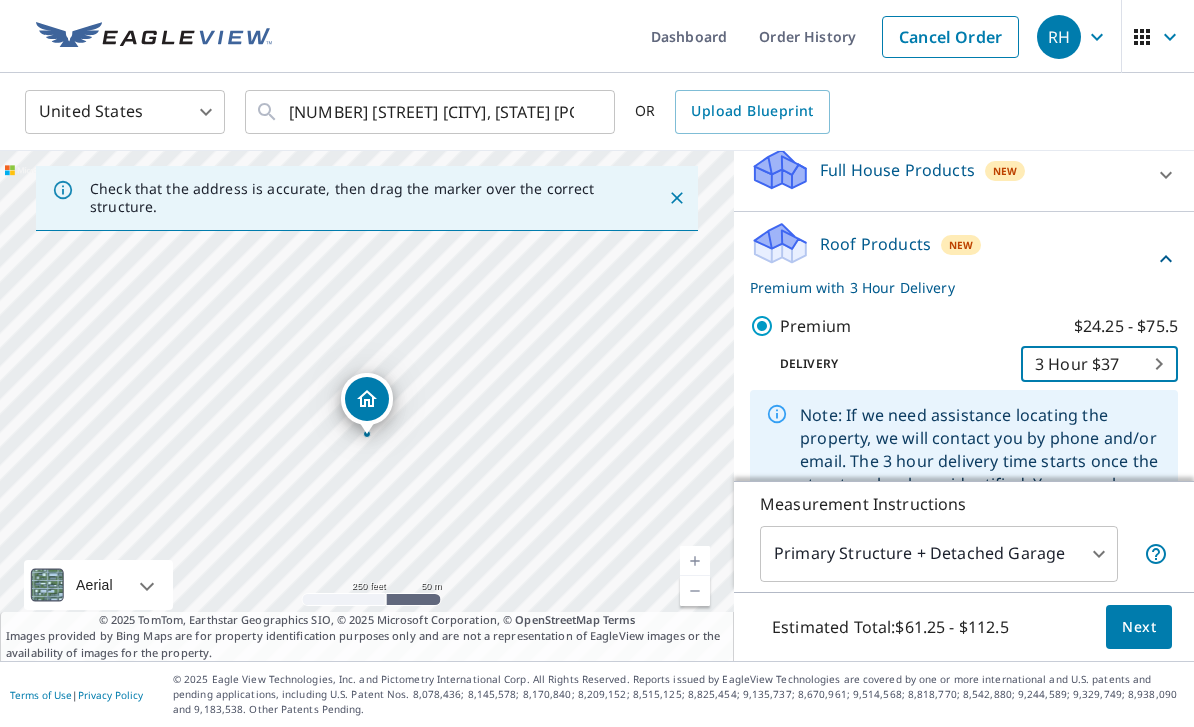type on "7" 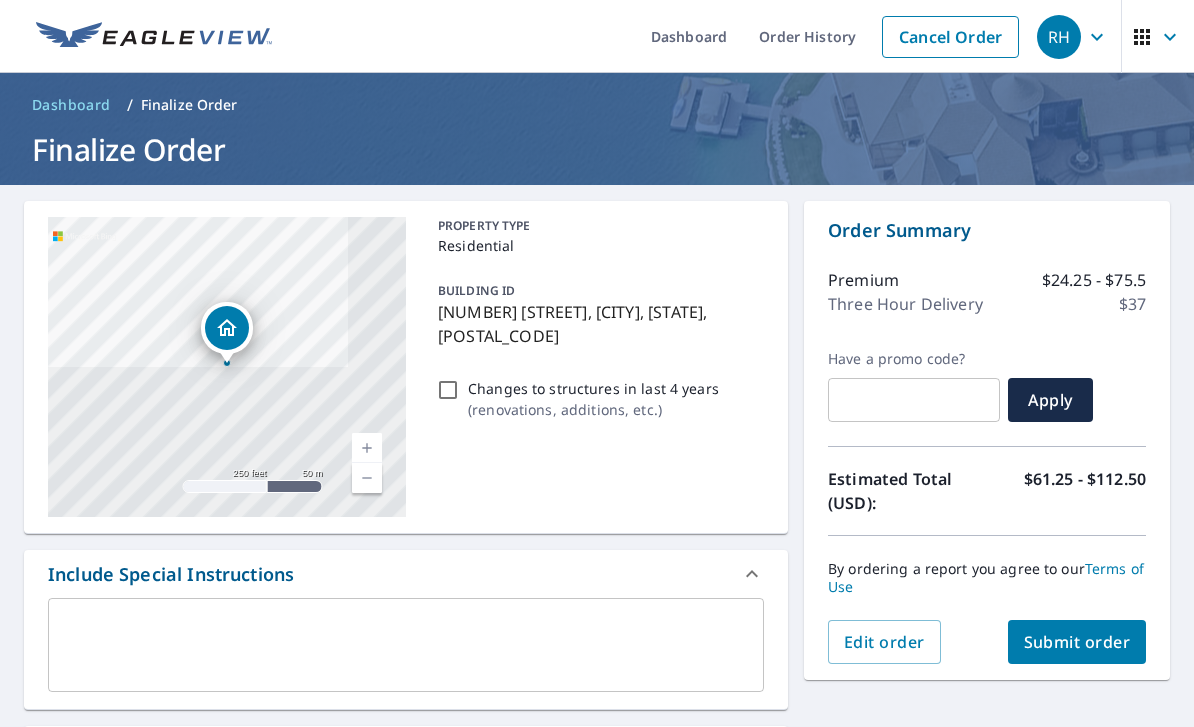 click on "Submit order" at bounding box center [1077, 642] 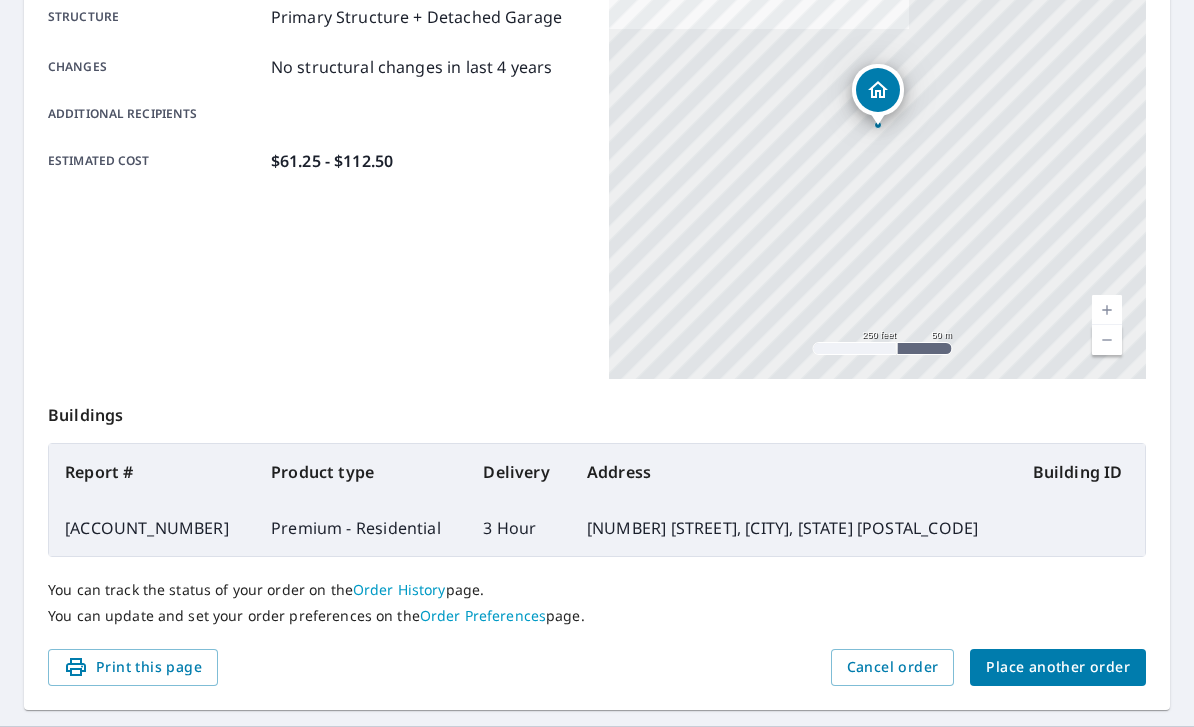 scroll, scrollTop: 400, scrollLeft: 0, axis: vertical 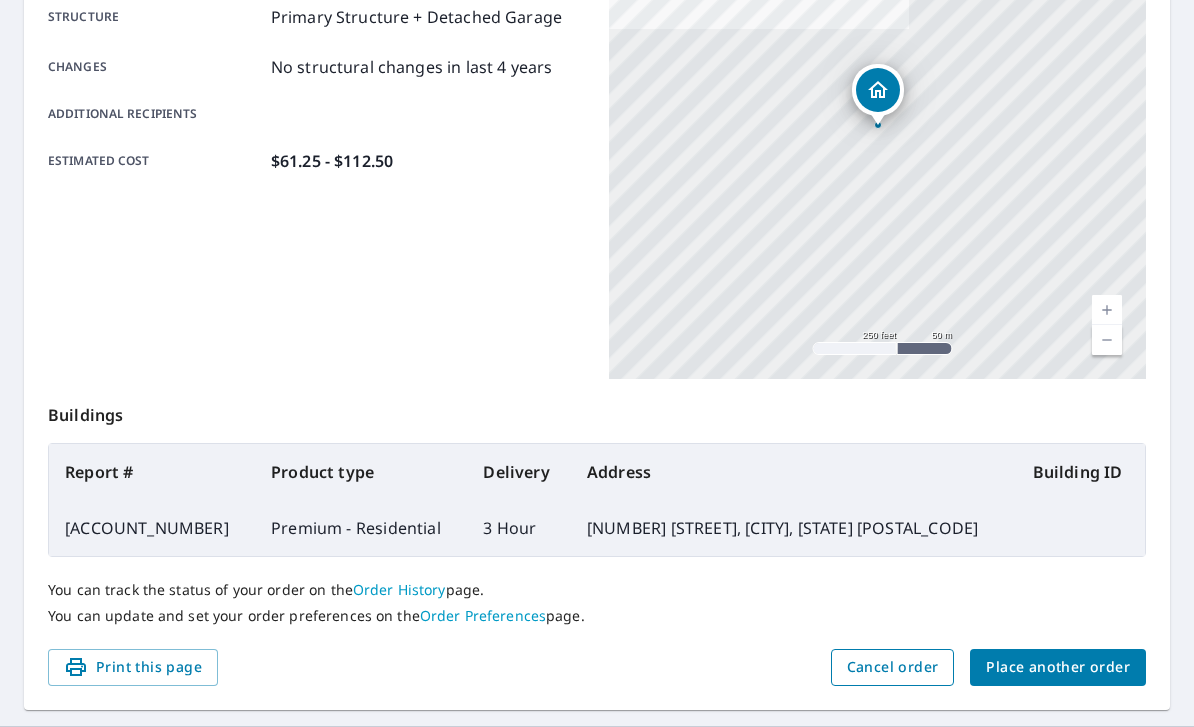 click on "Cancel order" at bounding box center [893, 667] 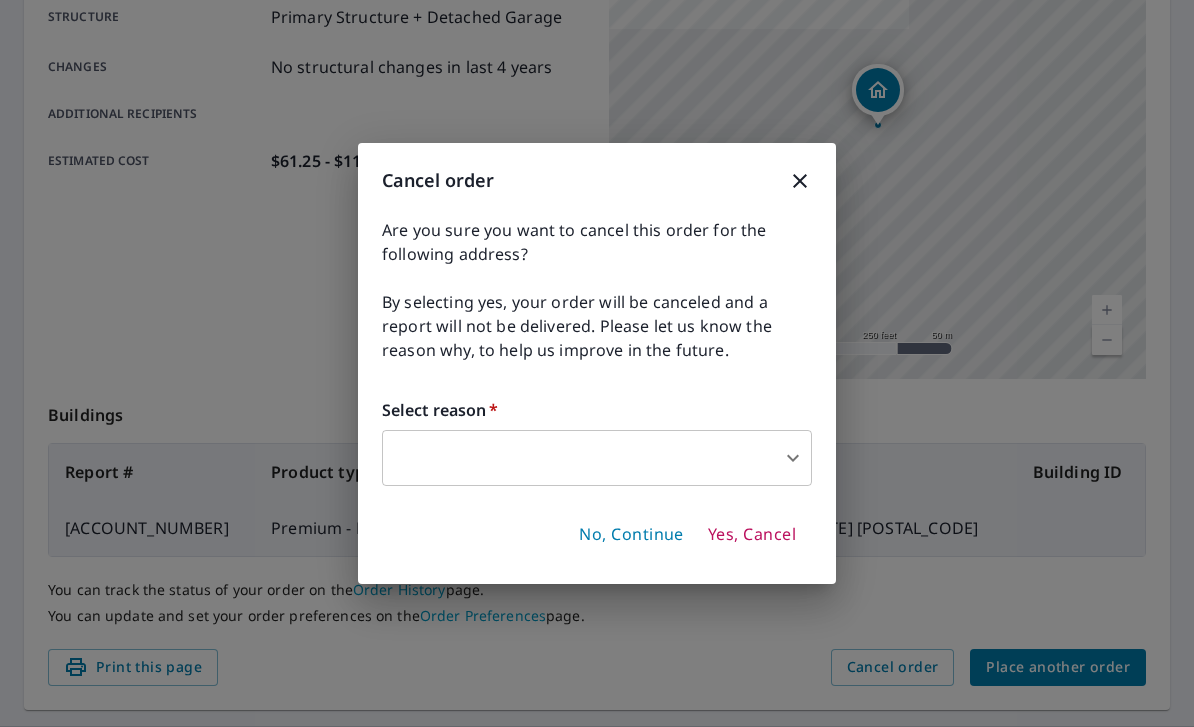 click on "[NUMBER] [STREET]
[CITY], [STATE] [POSTAL_CODE]" at bounding box center (597, 363) 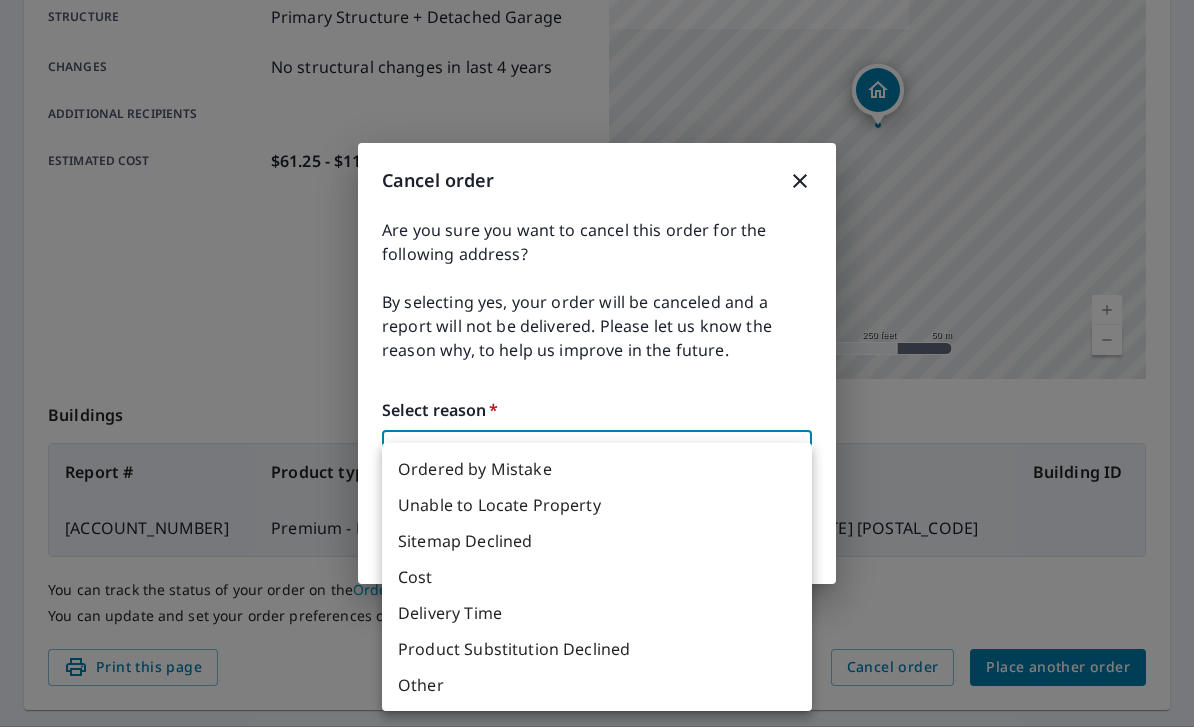 click on "Ordered by Mistake" at bounding box center (597, 469) 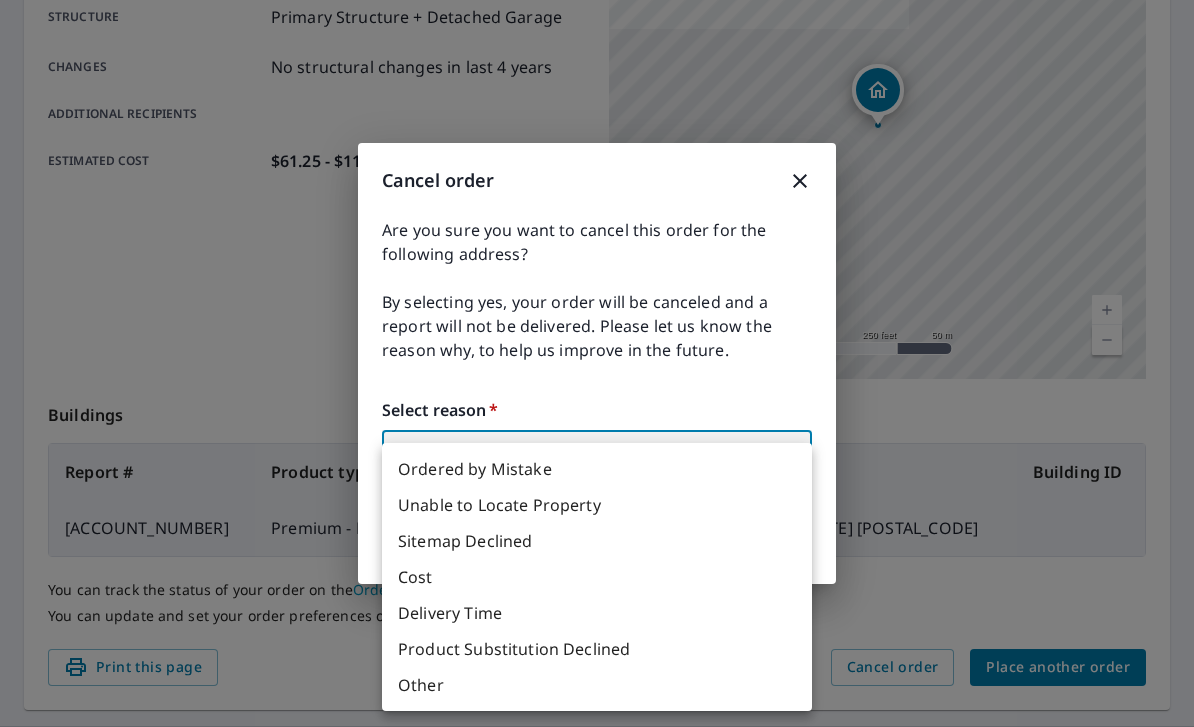 type on "30" 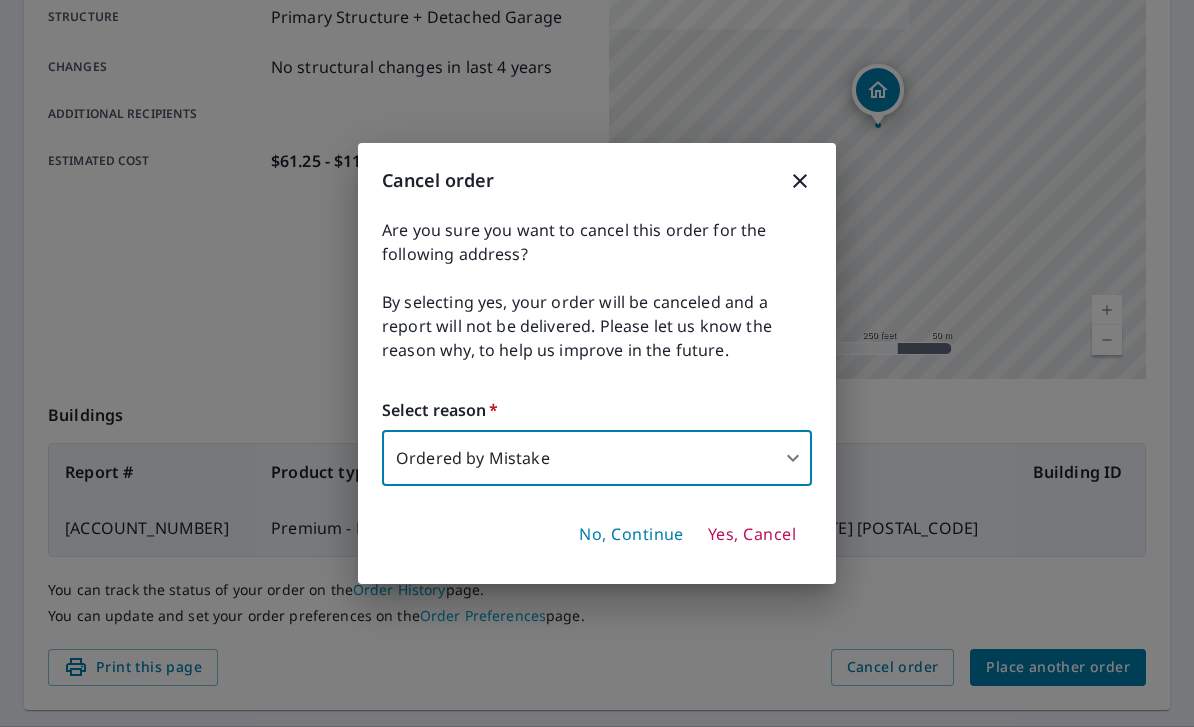 click on "Yes, Cancel" at bounding box center [752, 535] 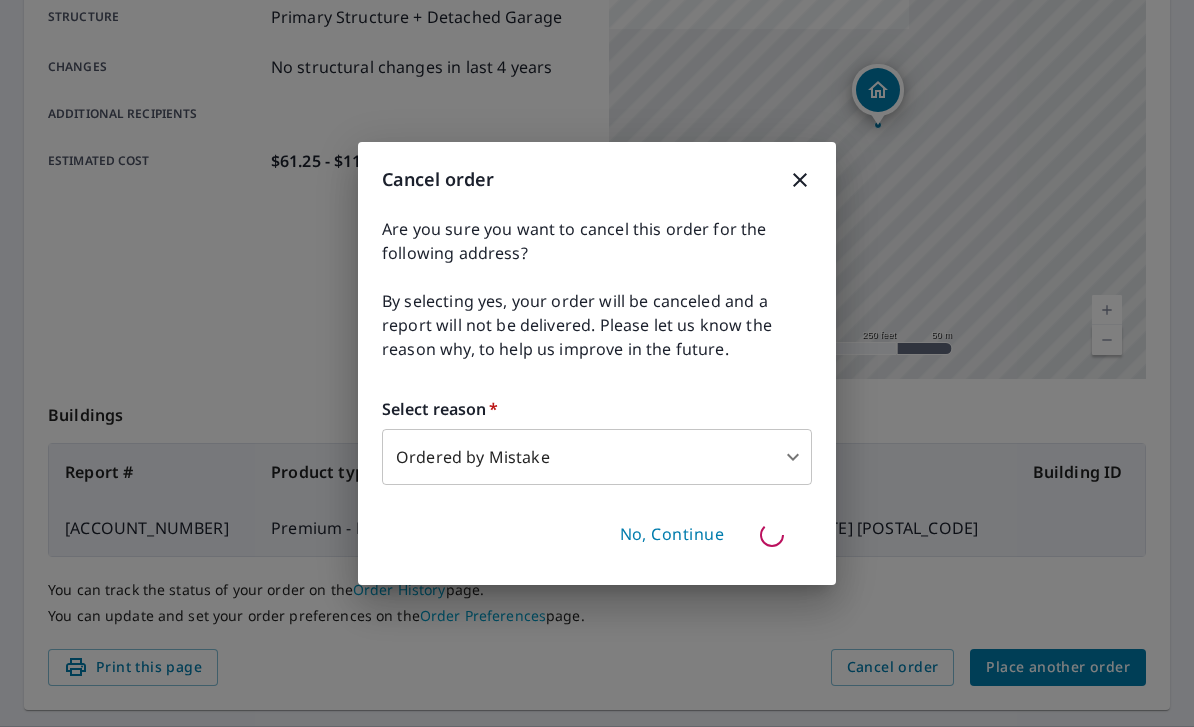 type 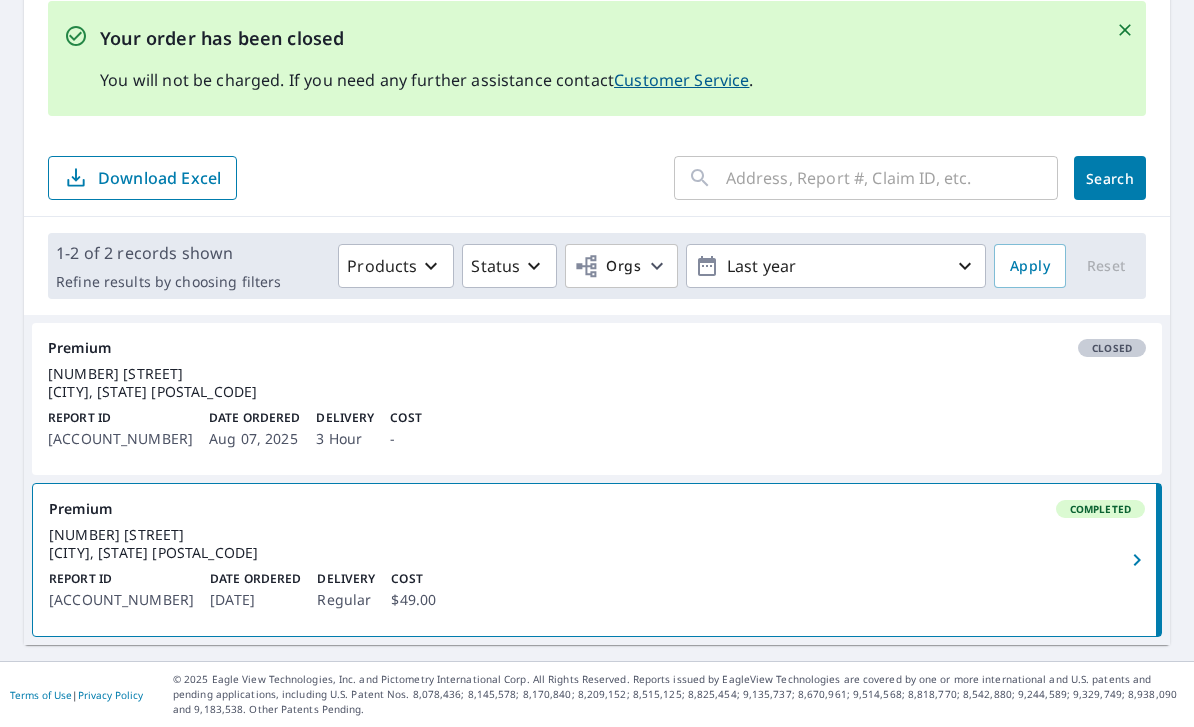 scroll, scrollTop: 152, scrollLeft: 0, axis: vertical 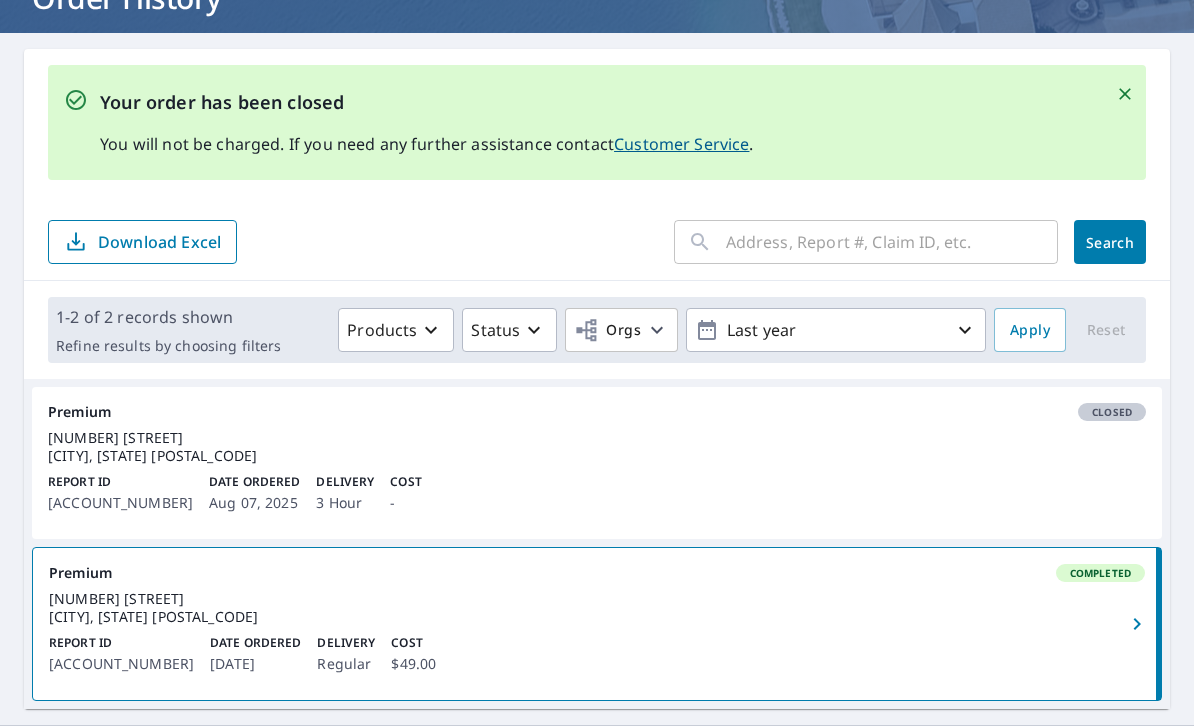 click at bounding box center (892, 242) 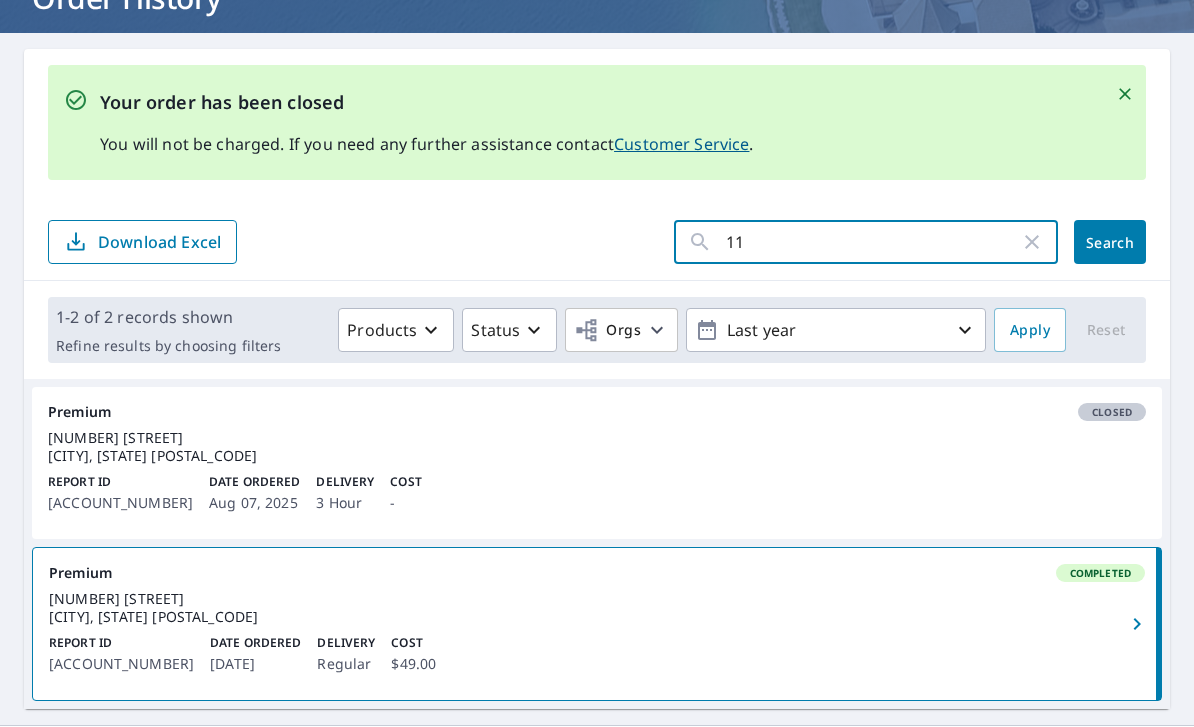 type on "1" 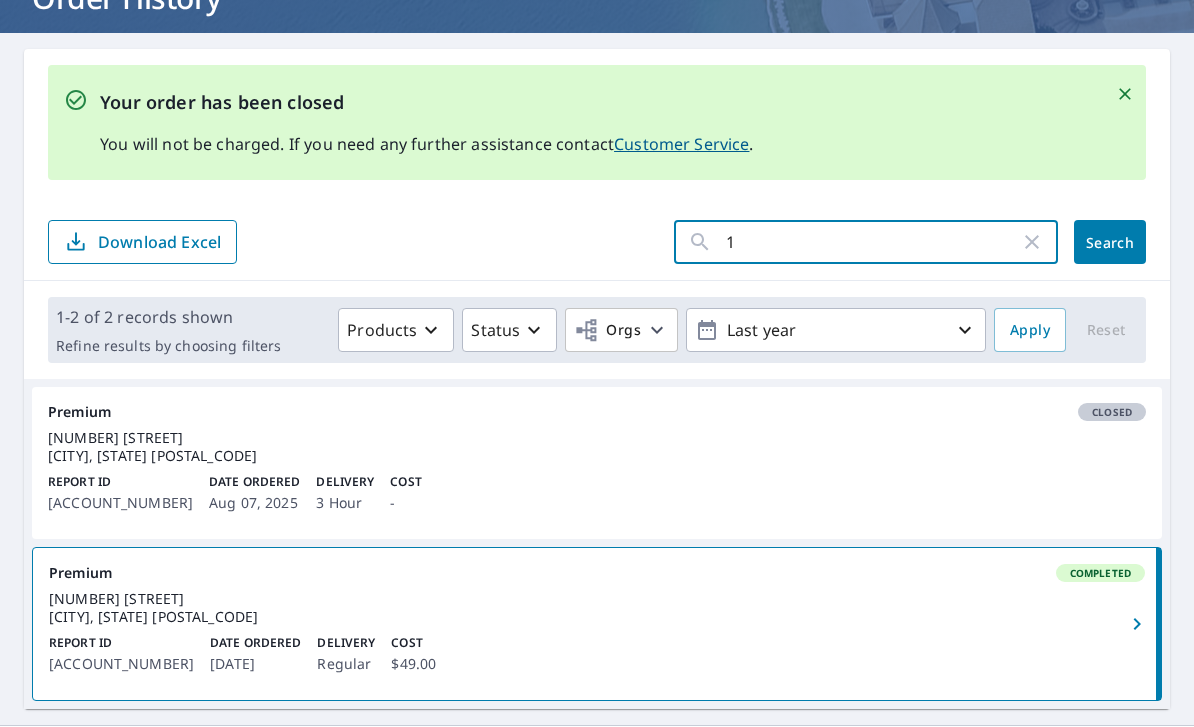 type 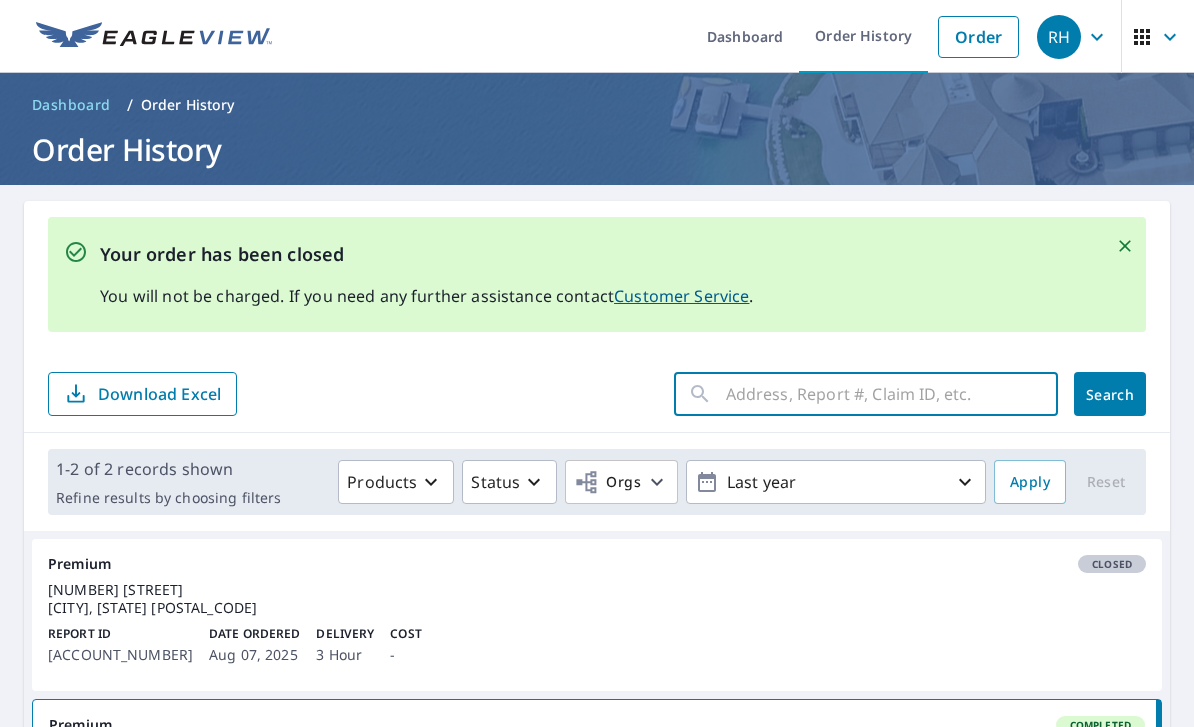 scroll, scrollTop: 0, scrollLeft: 0, axis: both 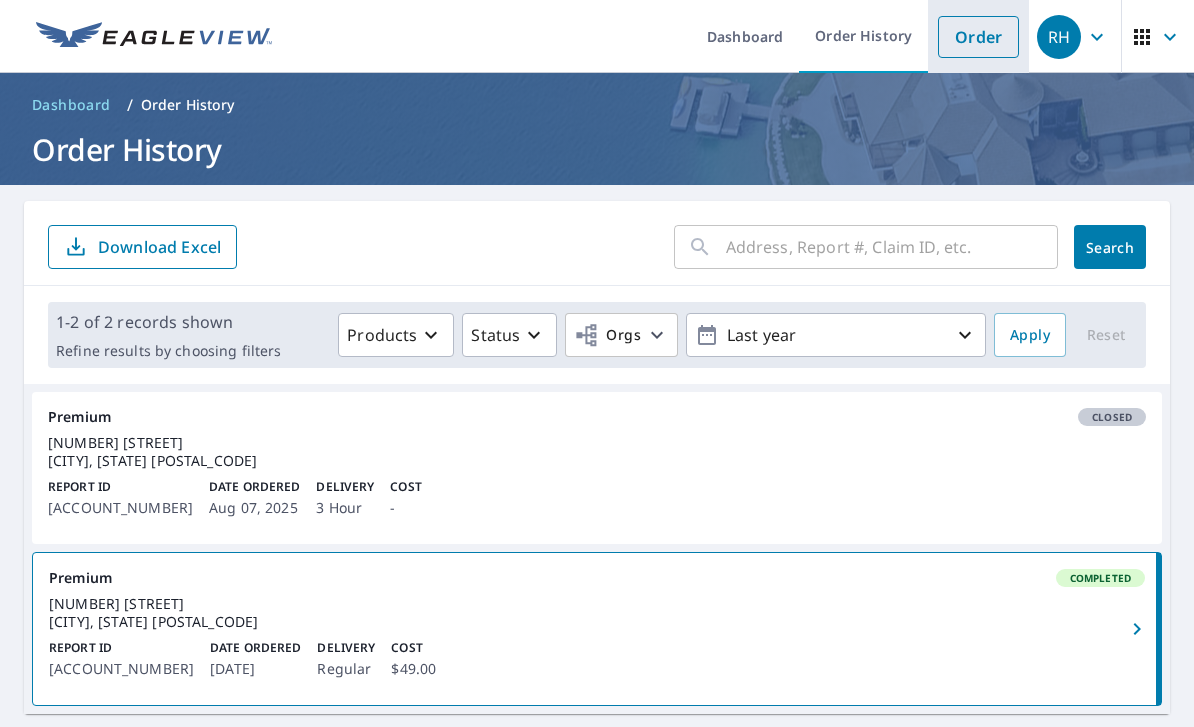 click on "Order" at bounding box center [978, 37] 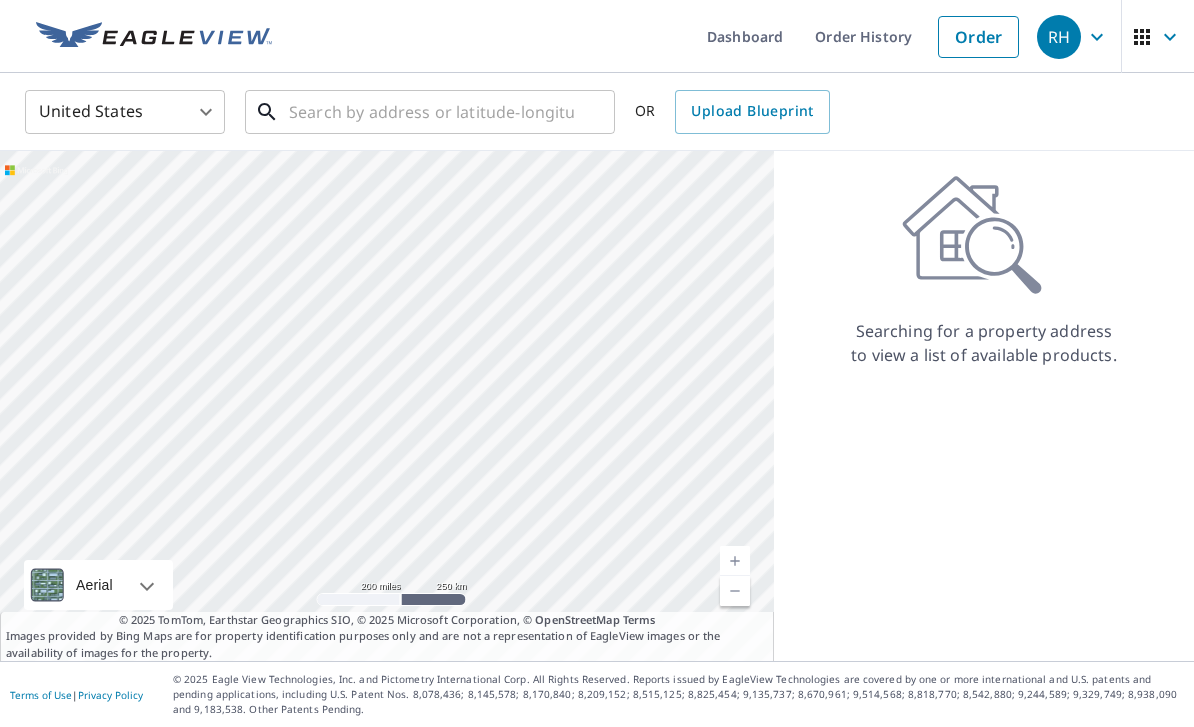 click at bounding box center (431, 112) 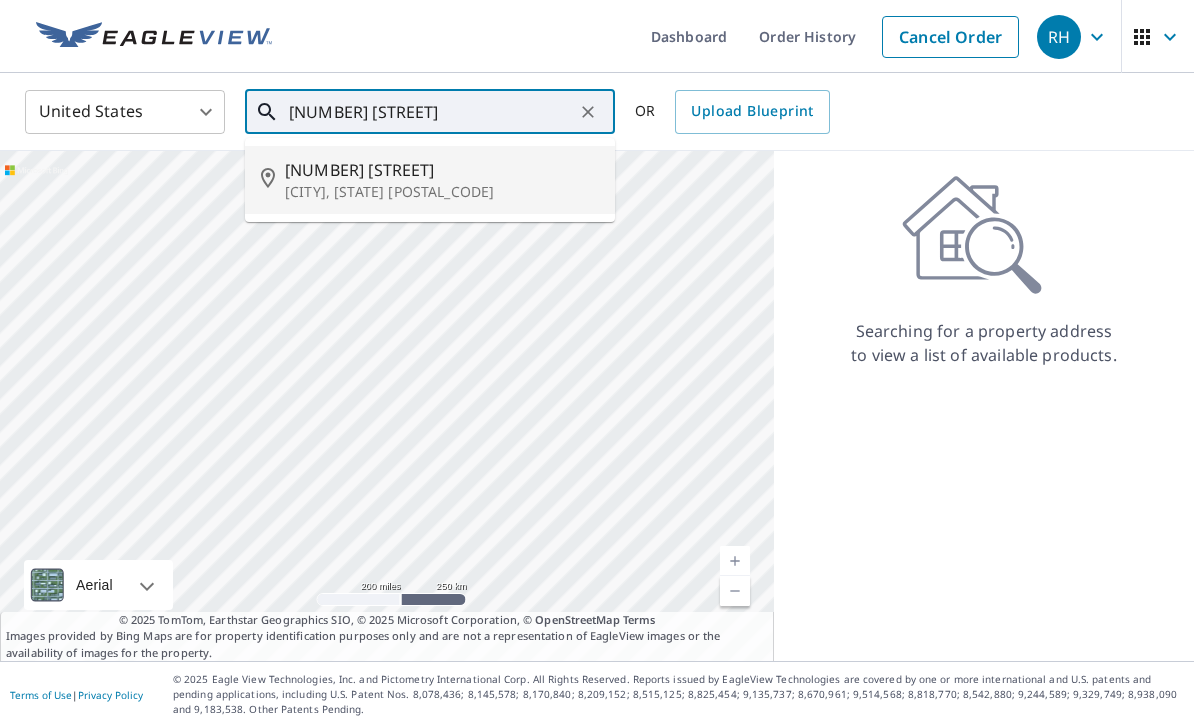 click on "[NUMBER] [STREET] [CITY], [STATE] [POSTAL_CODE]" at bounding box center [430, 180] 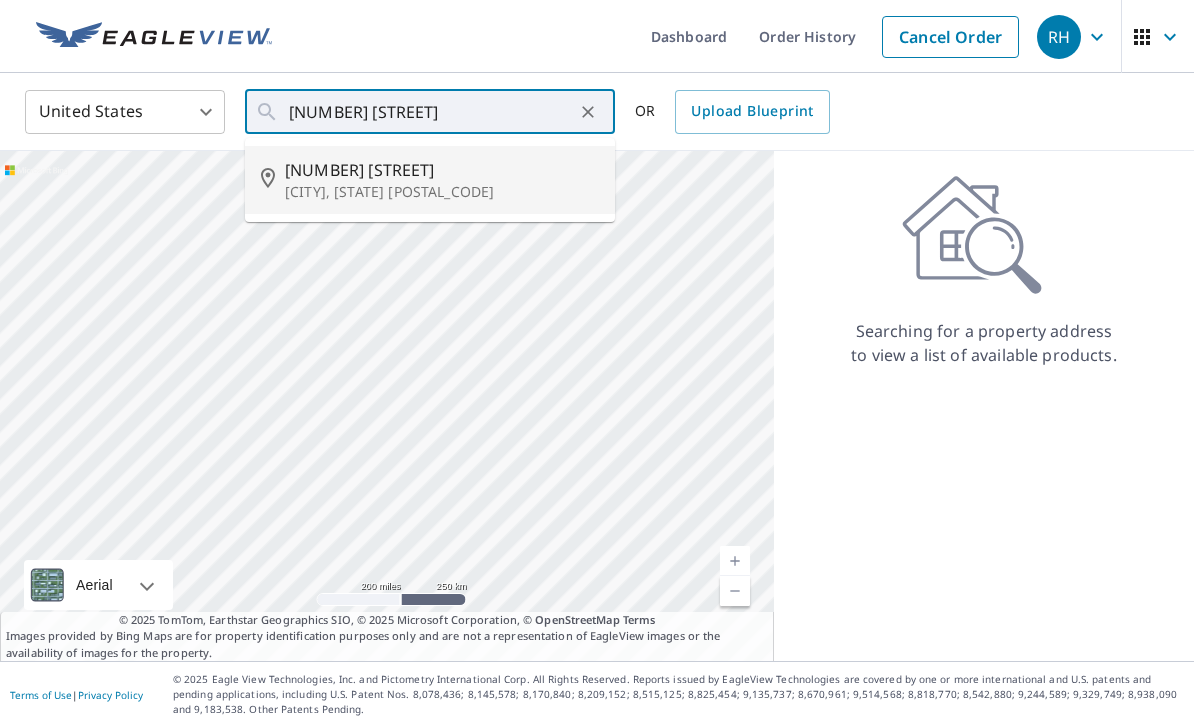 type on "[NUMBER] [STREET] [CITY], [STATE] [POSTAL_CODE]" 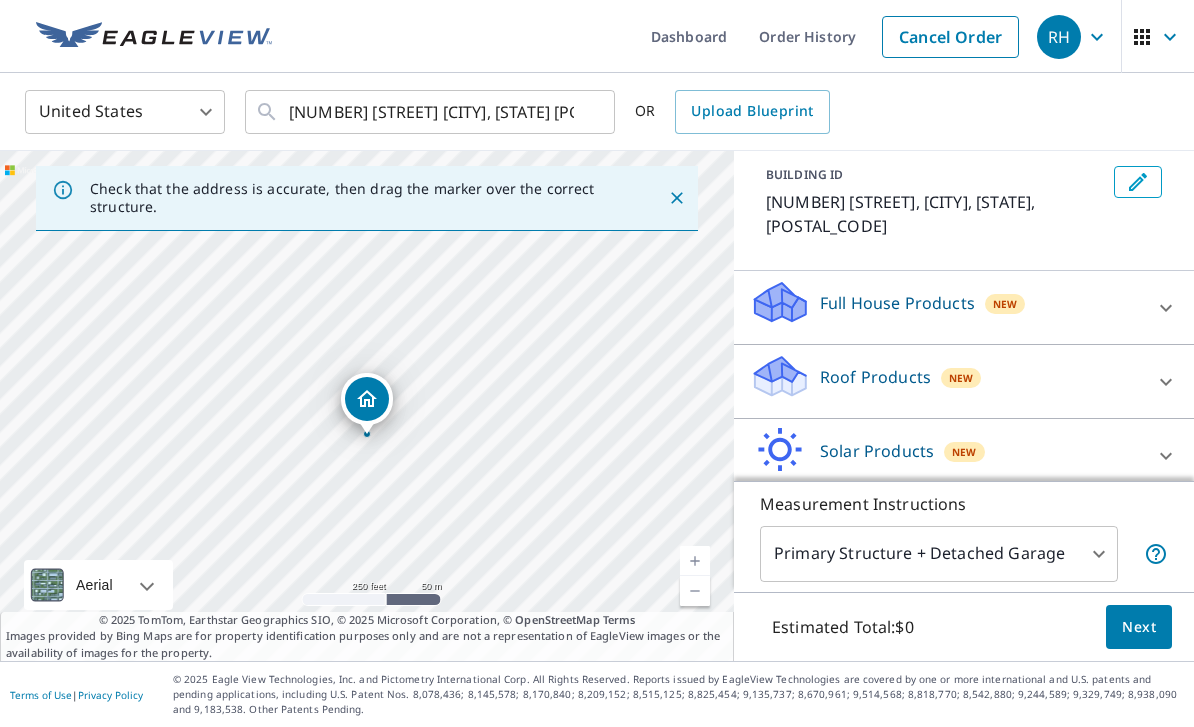 scroll, scrollTop: 109, scrollLeft: 0, axis: vertical 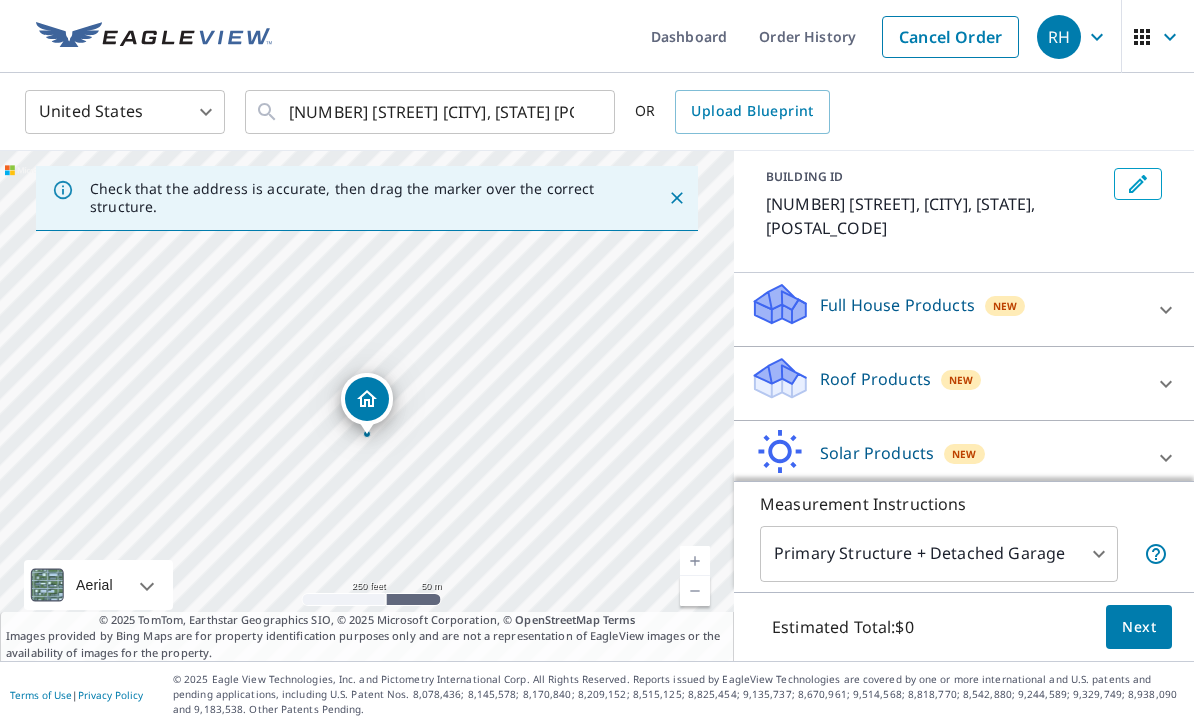 click on "Next" at bounding box center [1139, 627] 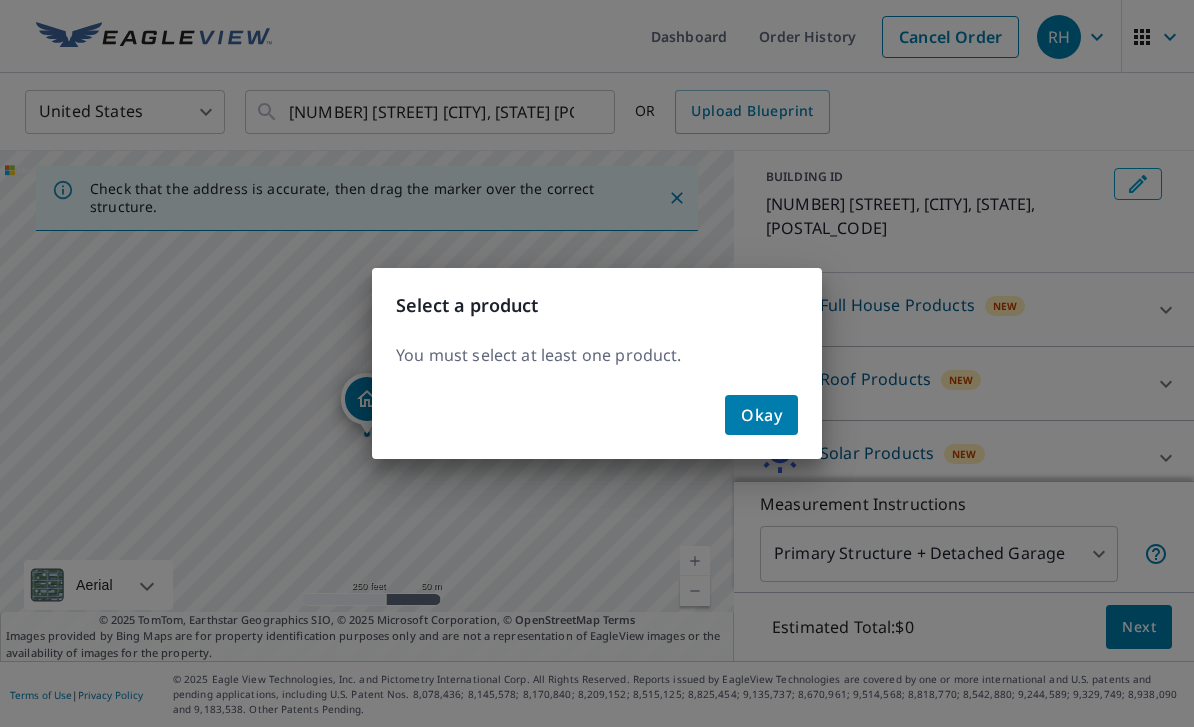 click on "Okay" at bounding box center [761, 415] 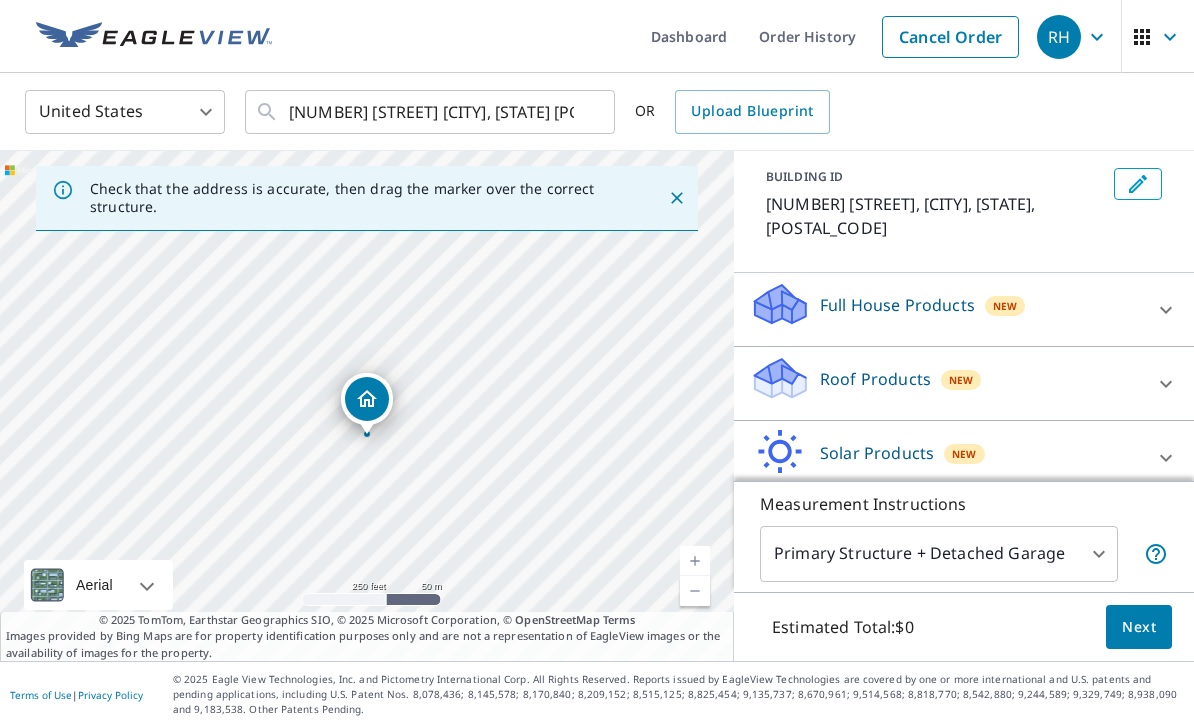 click on "Roof Products" at bounding box center [875, 379] 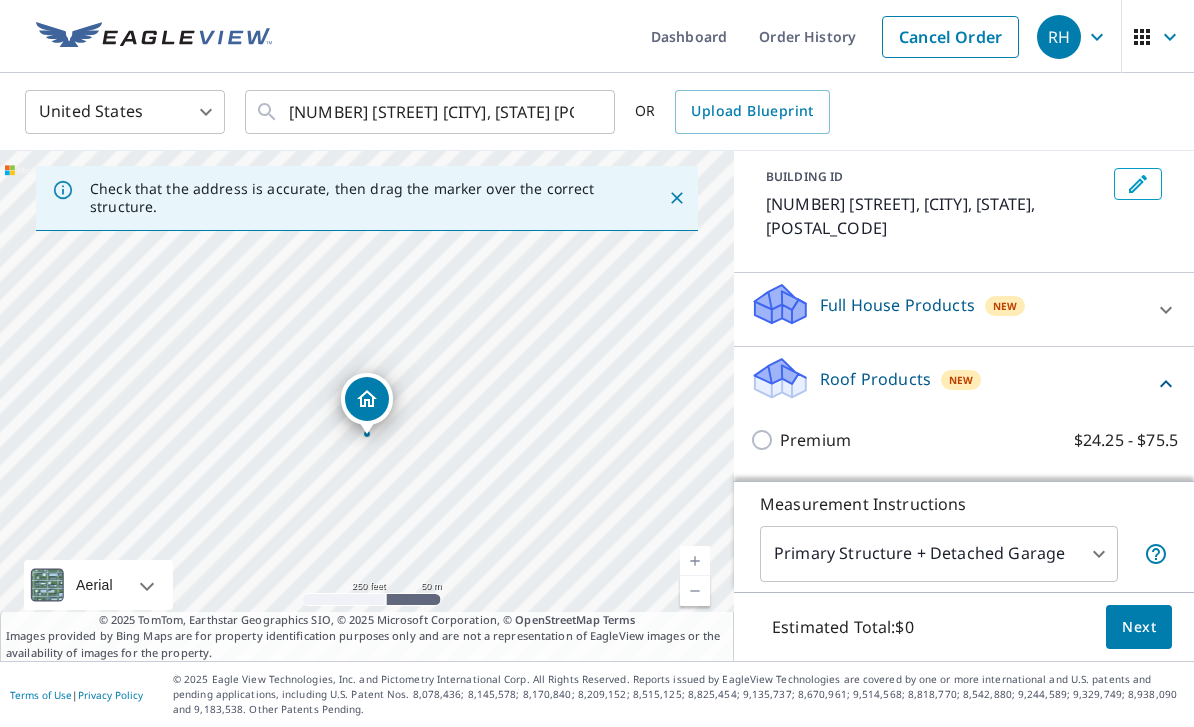 click on "Premium" at bounding box center [815, 440] 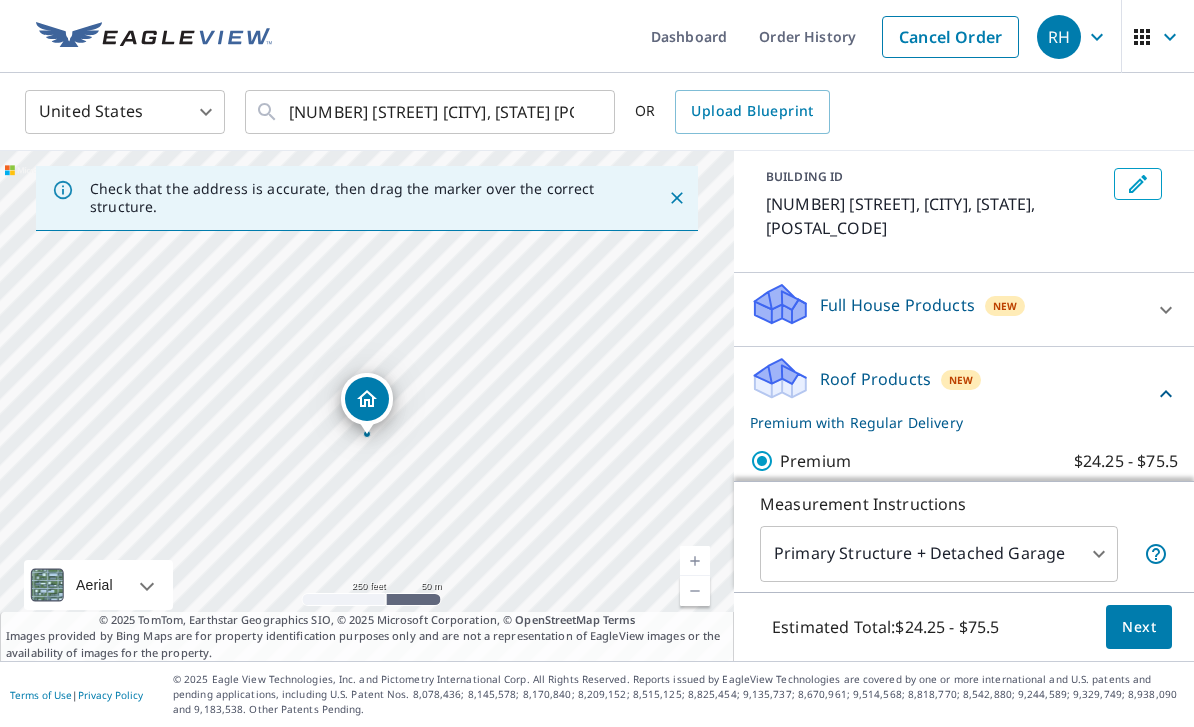 click on "[NUMBER] [STREET]
[CITY], [STATE] [POSTAL_CODE]" at bounding box center [597, 363] 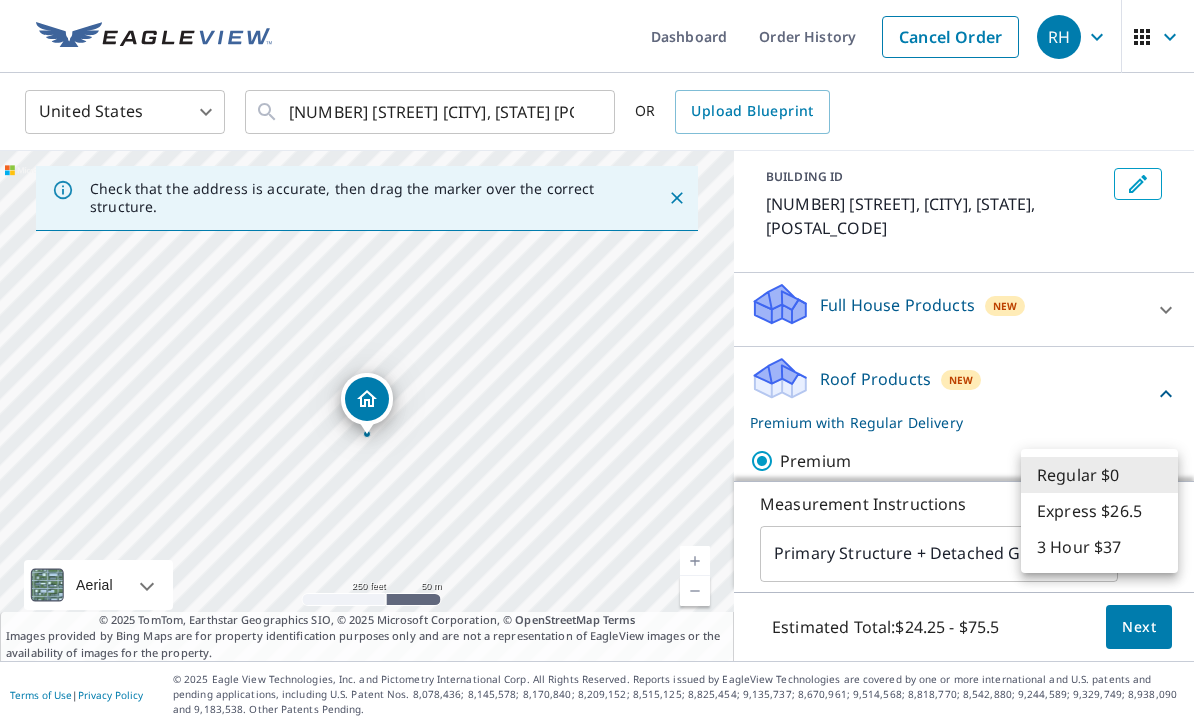 click on "3 Hour $37" at bounding box center (1099, 547) 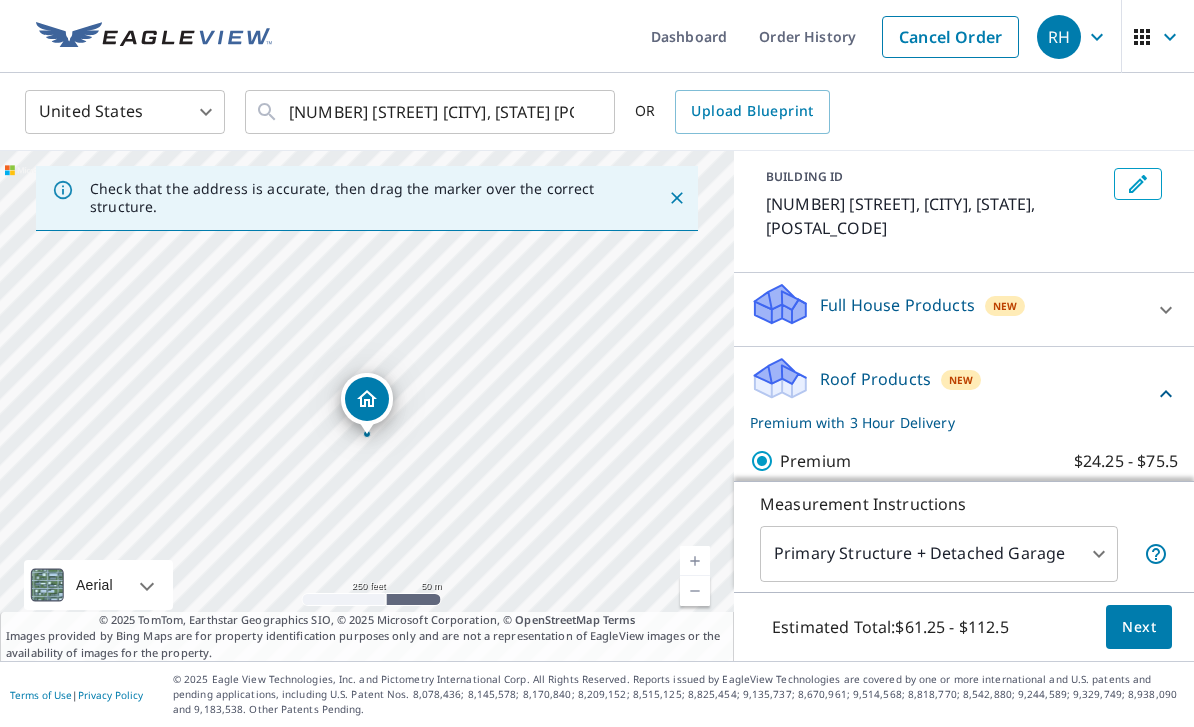 click on "Next" at bounding box center (1139, 627) 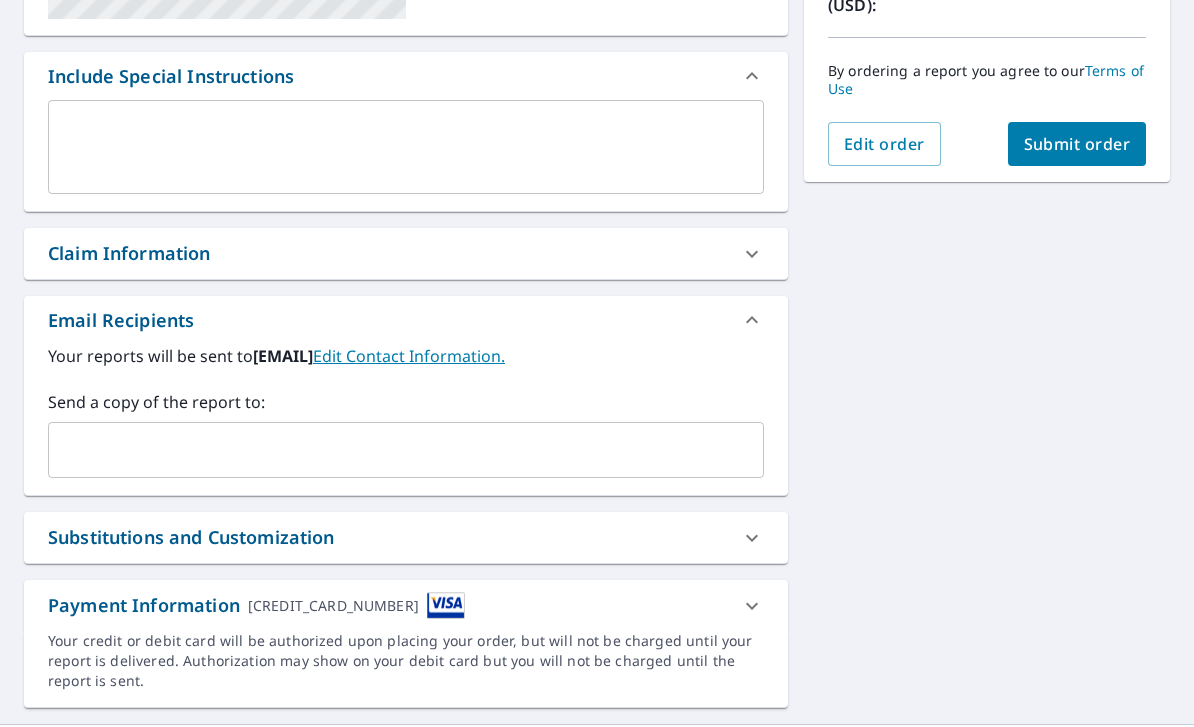 scroll, scrollTop: 497, scrollLeft: 0, axis: vertical 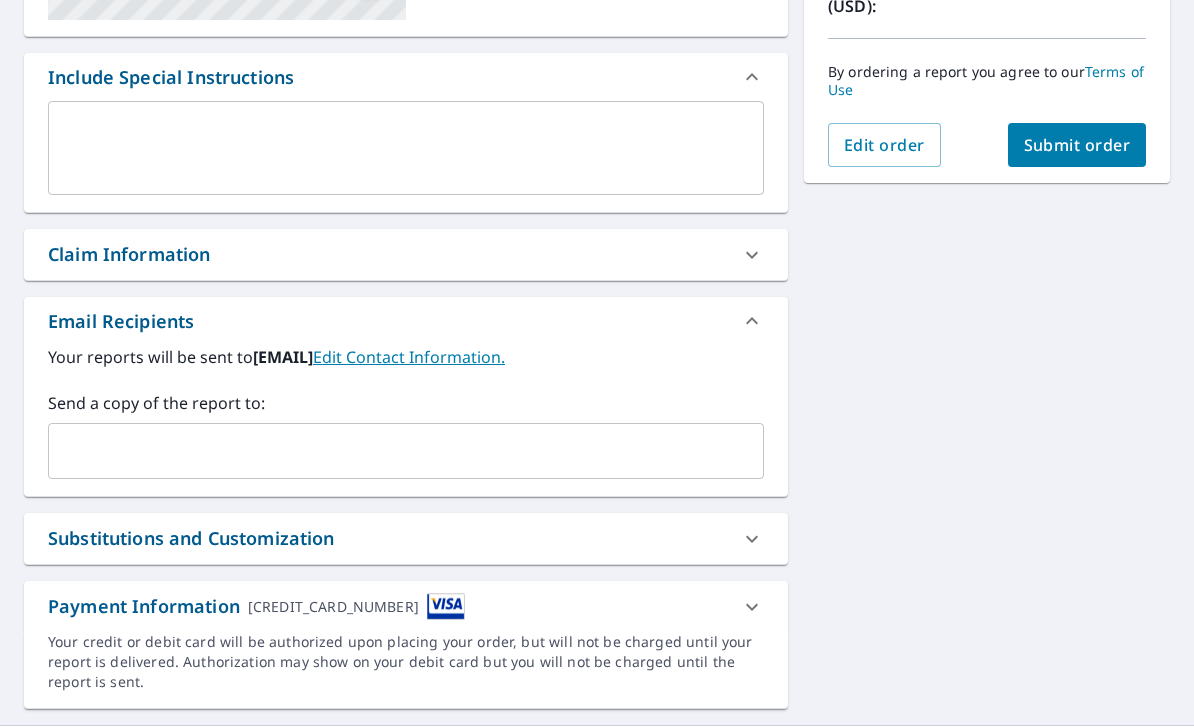 click on "[NUMBER] [STREET] [CITY], [STATE] [POSTAL_CODE] XXXX[LAST_FOUR_DIGITS]" at bounding box center [406, 206] 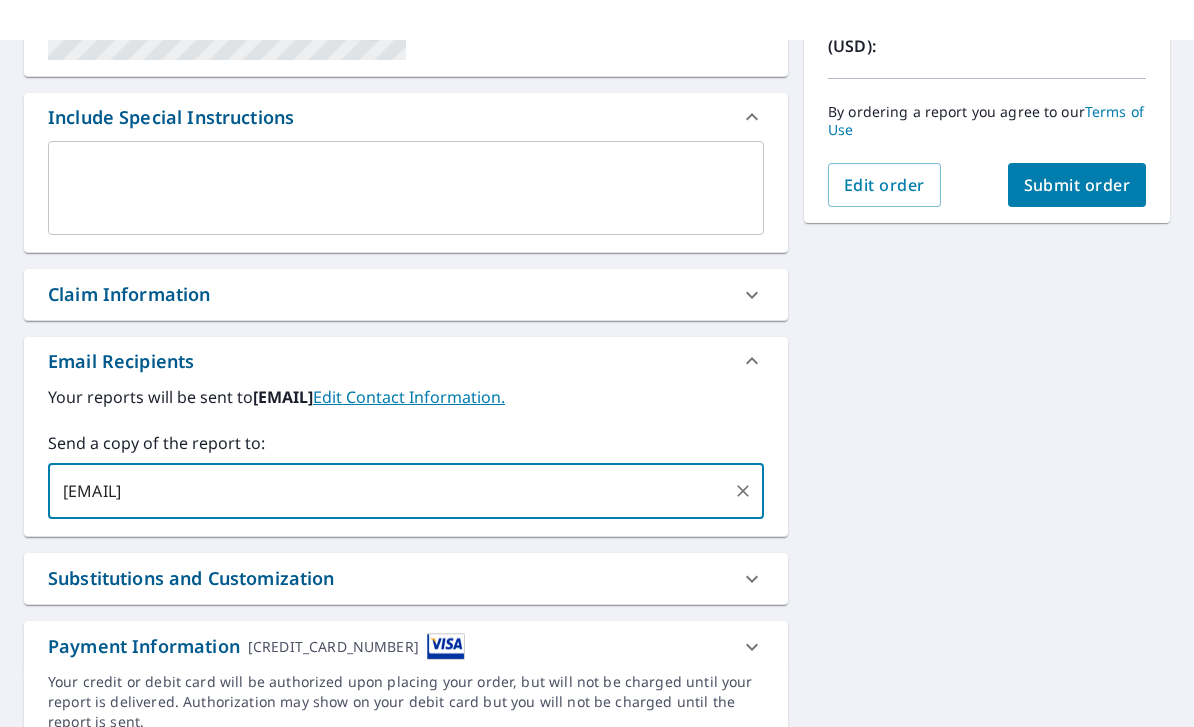 scroll, scrollTop: 41, scrollLeft: 0, axis: vertical 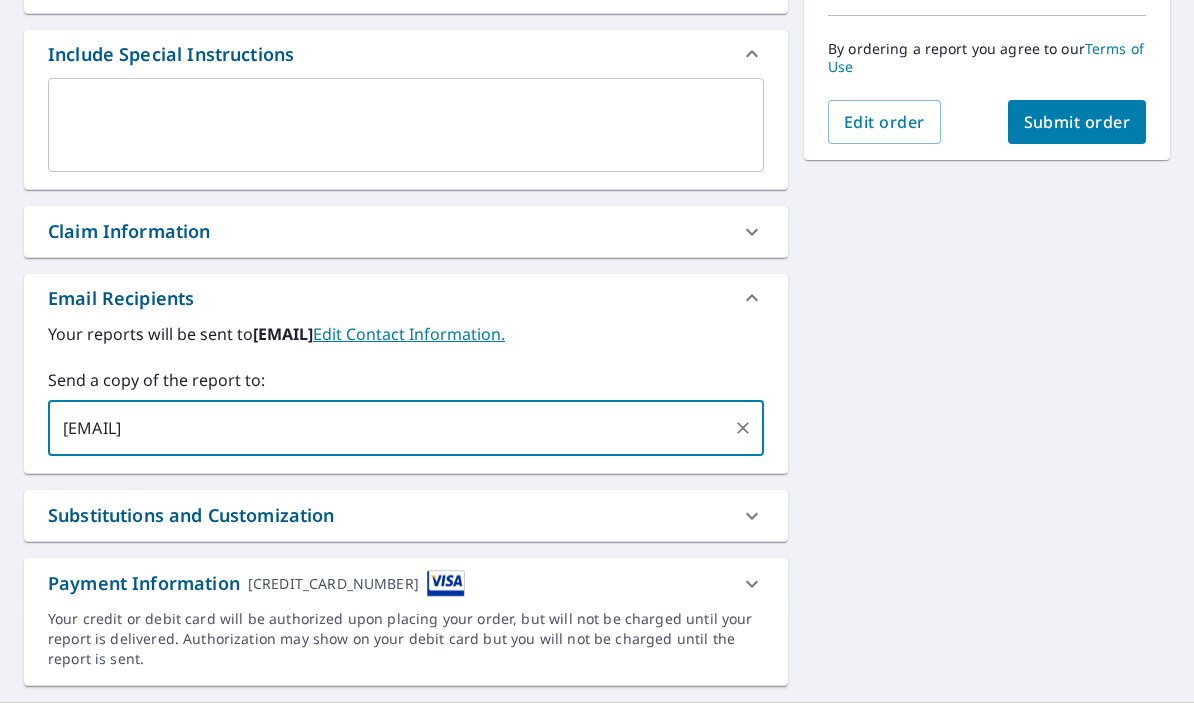 type on "[EMAIL]" 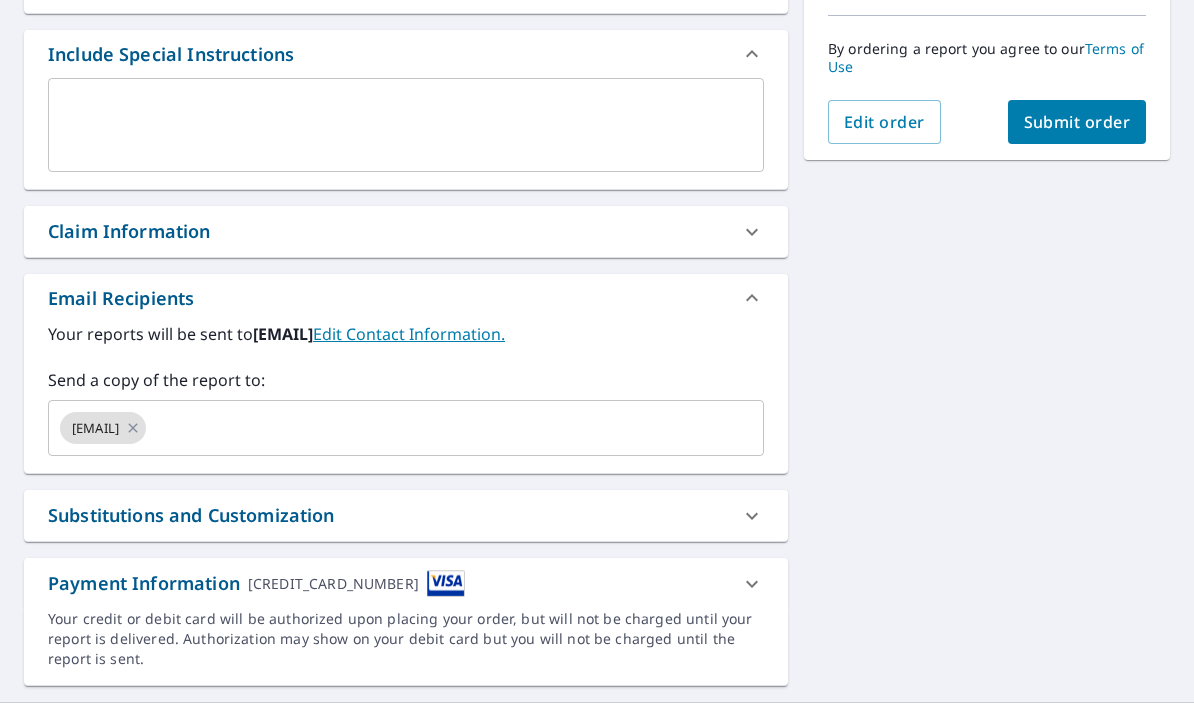 scroll, scrollTop: 64, scrollLeft: 0, axis: vertical 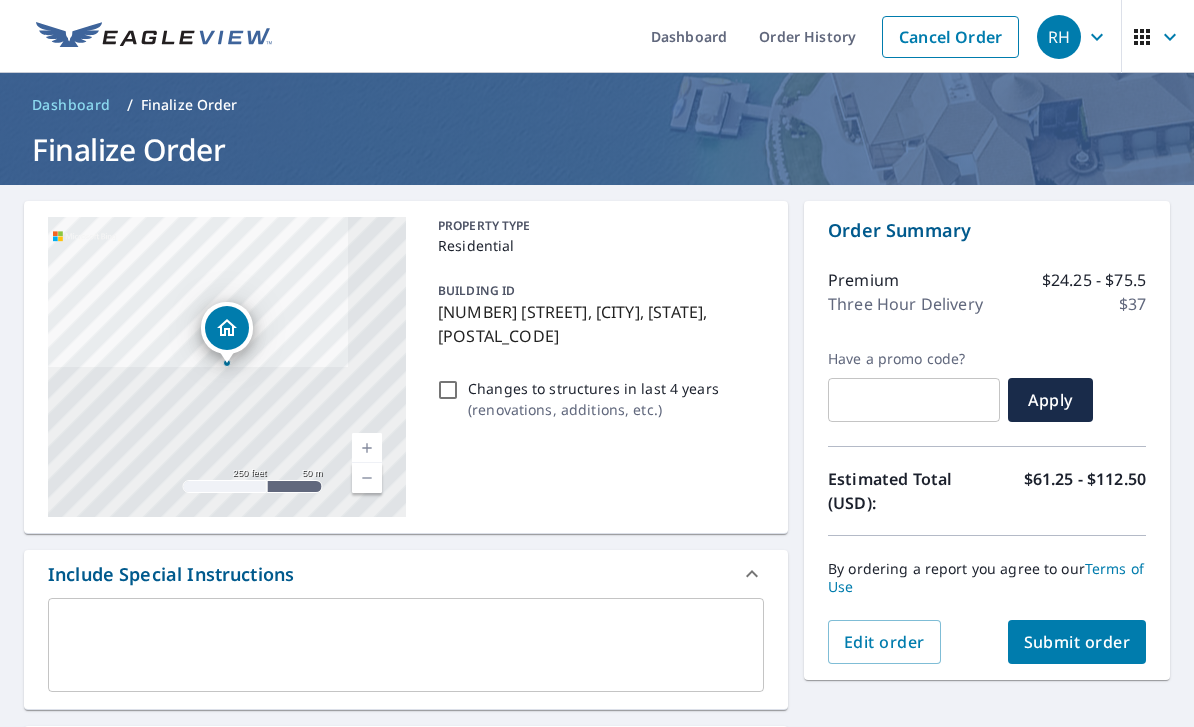 click on "Submit order" at bounding box center (1077, 642) 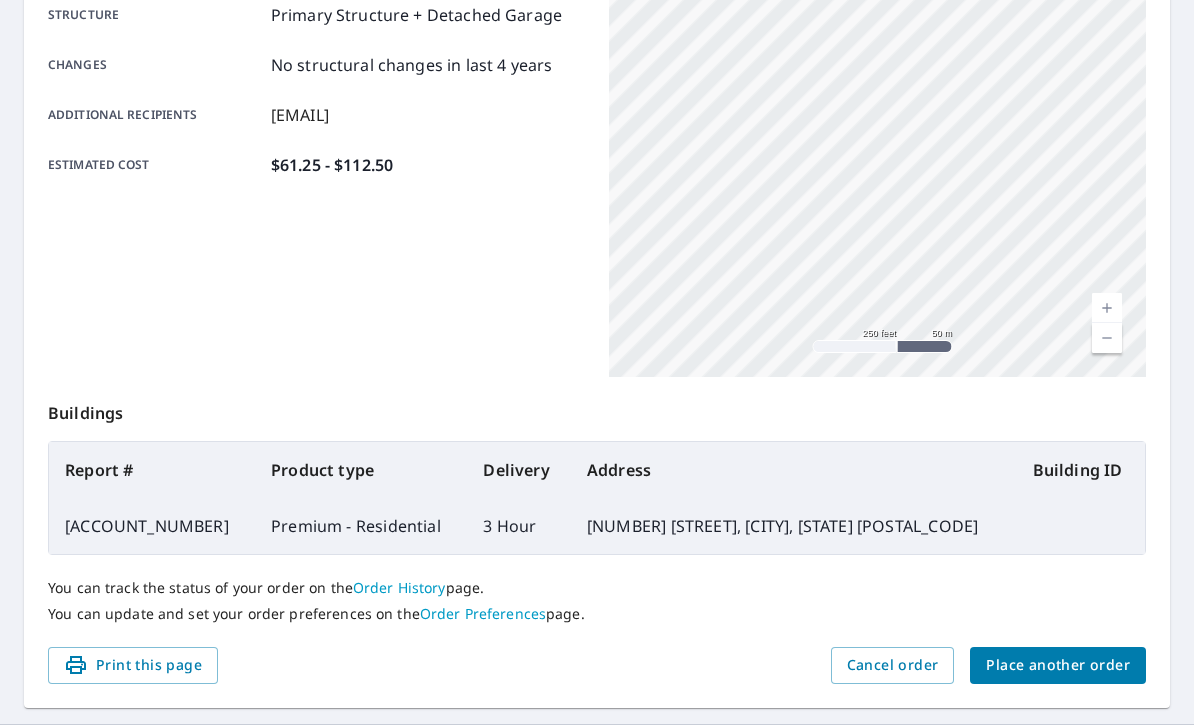 scroll, scrollTop: 400, scrollLeft: 0, axis: vertical 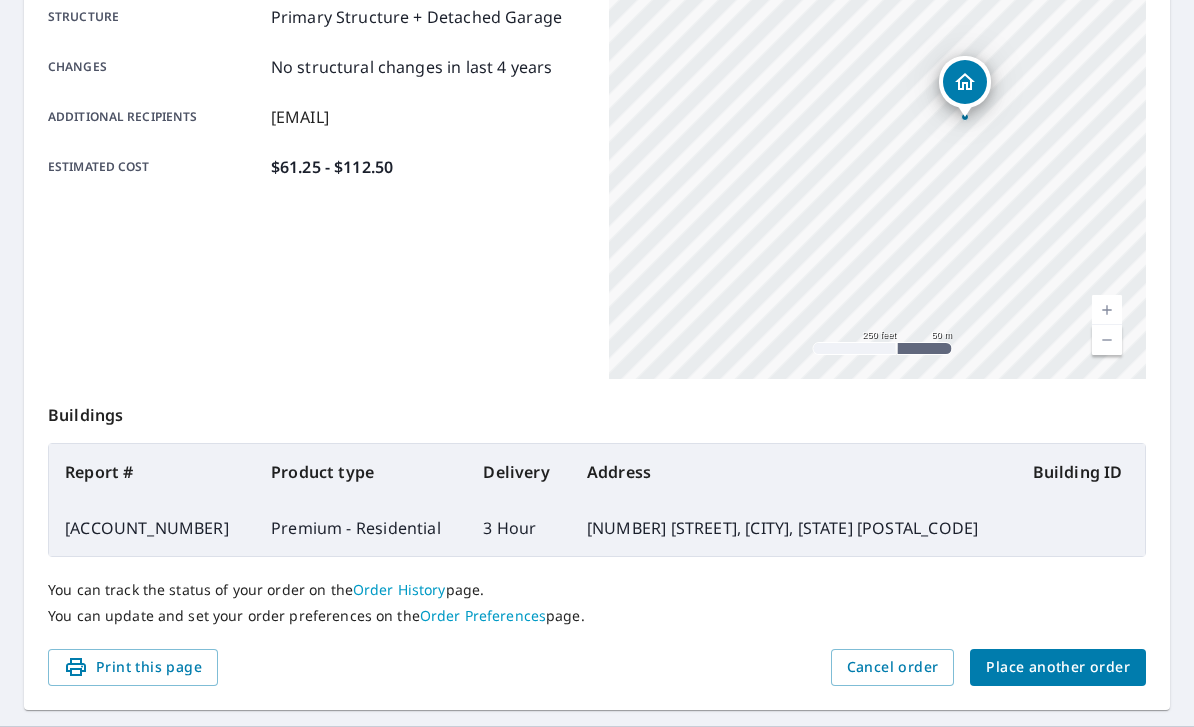 click on "Place another order" at bounding box center (1058, 667) 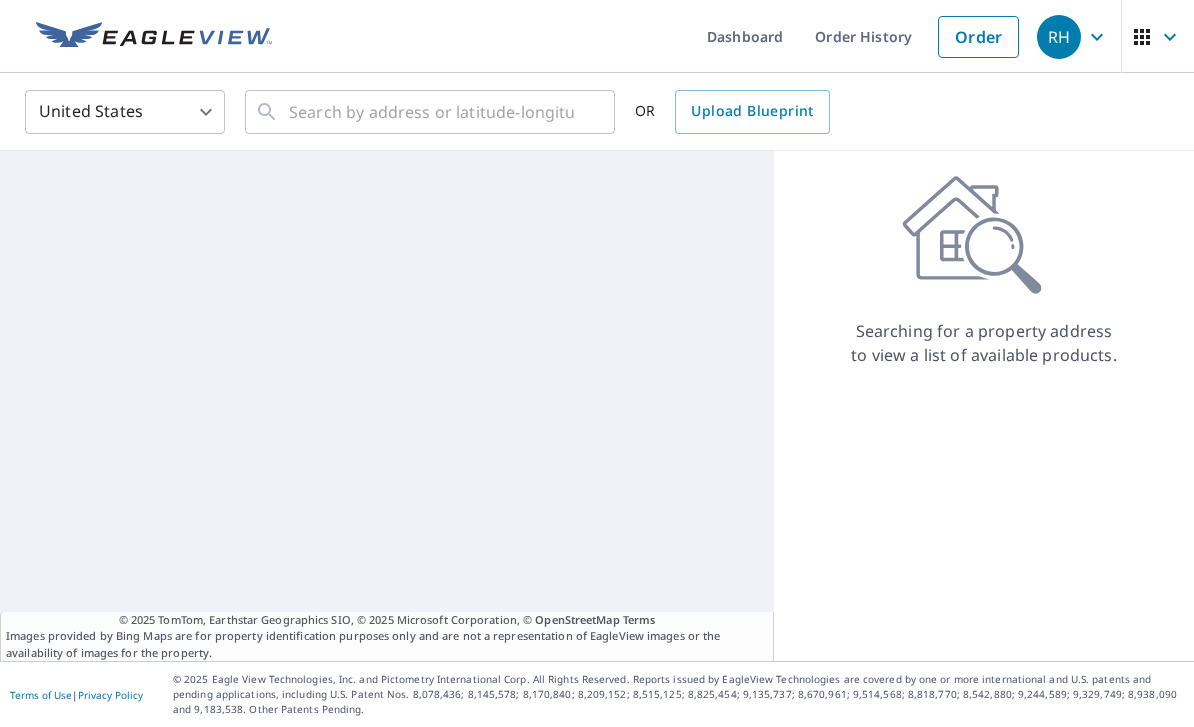 scroll, scrollTop: 0, scrollLeft: 0, axis: both 